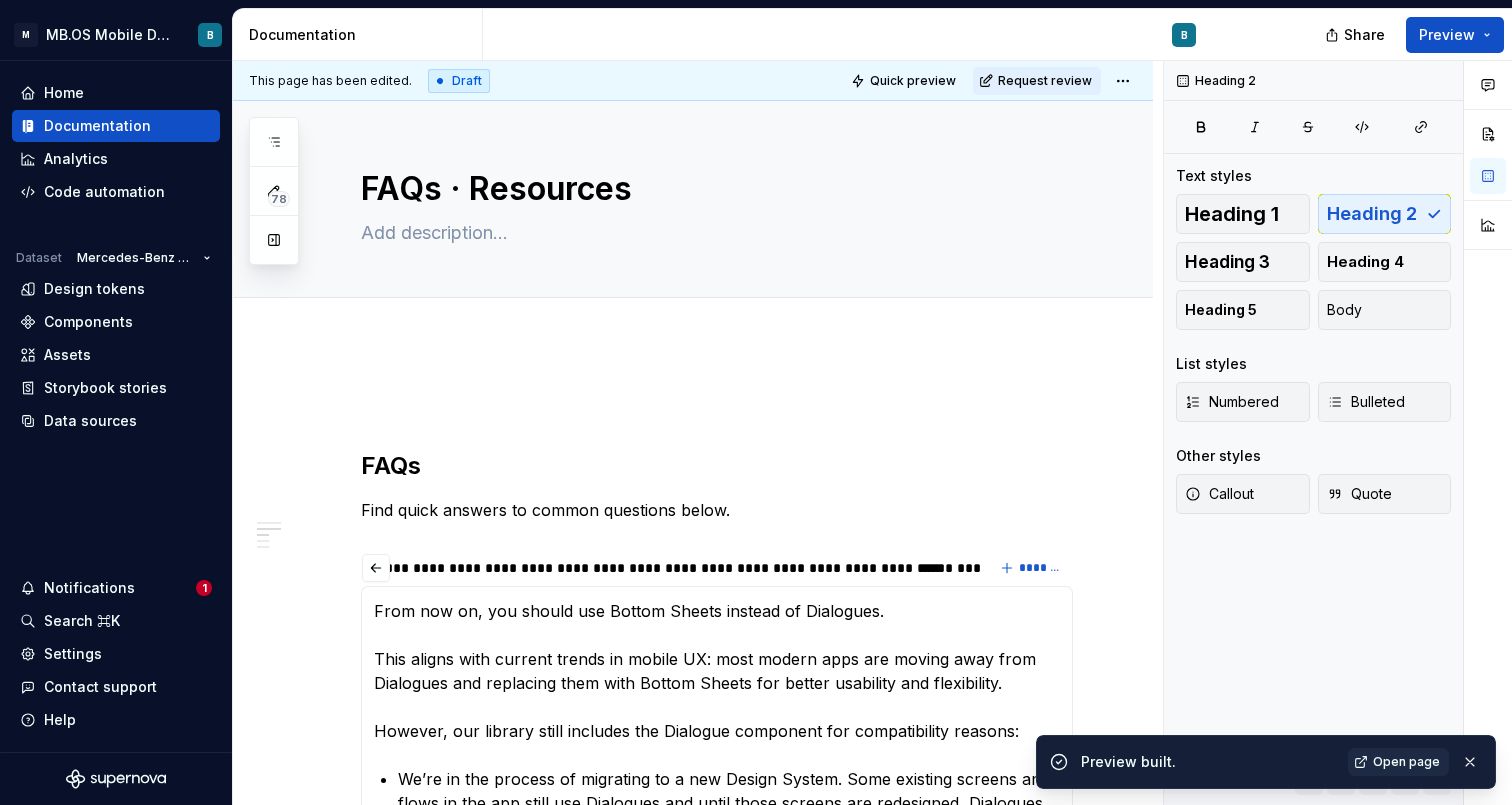 scroll, scrollTop: 0, scrollLeft: 0, axis: both 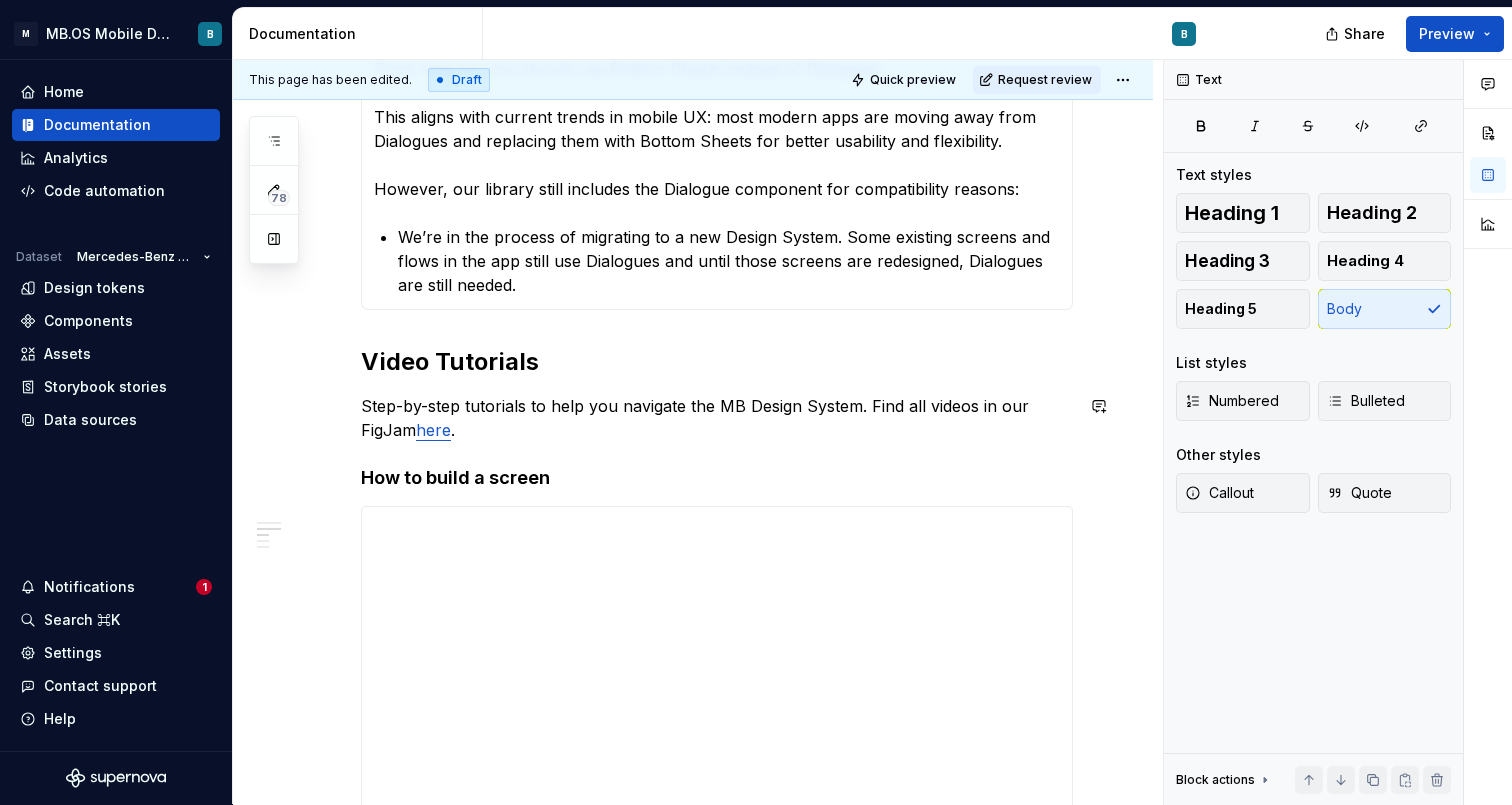 click on "**********" at bounding box center (717, 845) 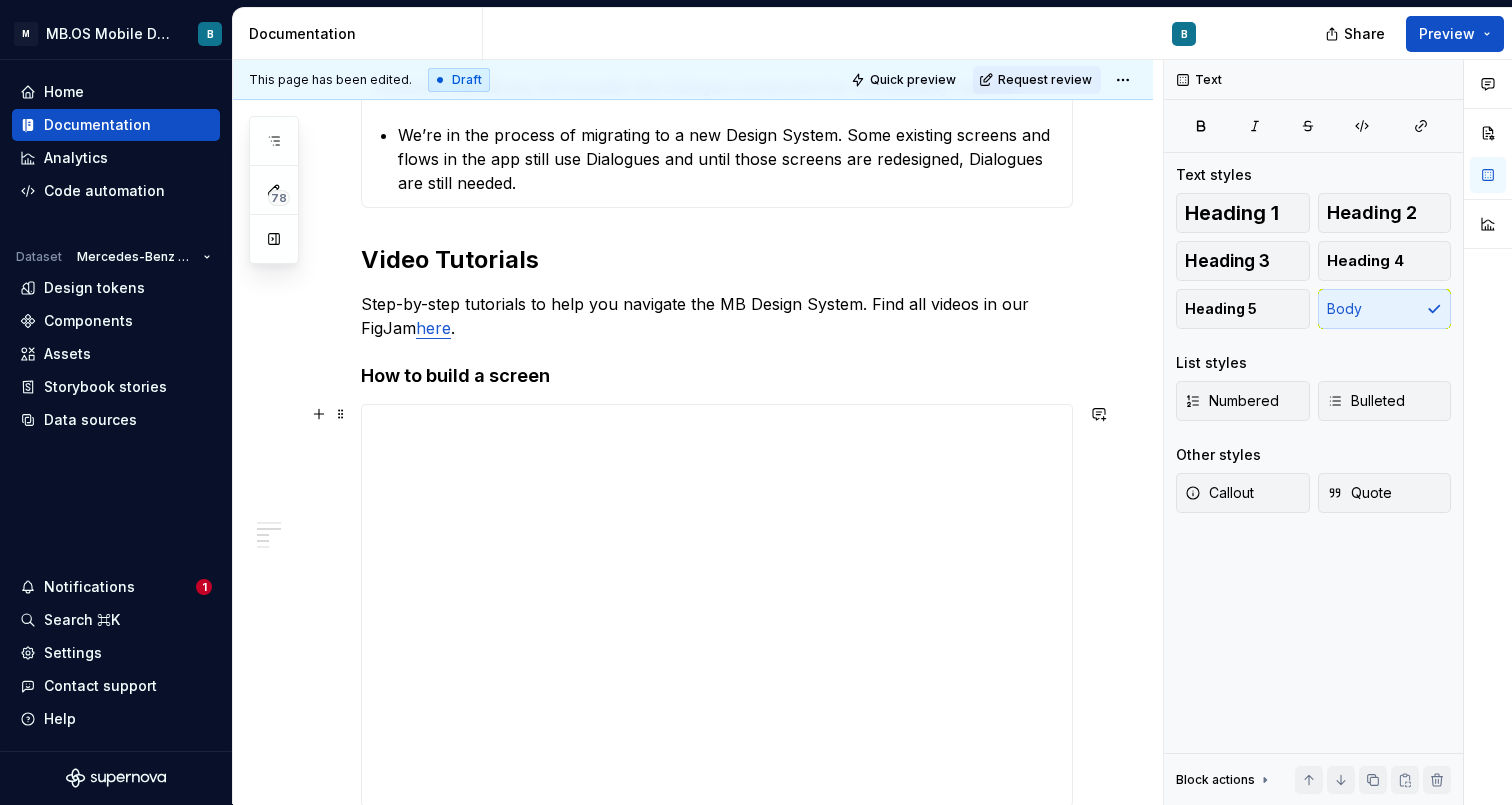scroll, scrollTop: 687, scrollLeft: 0, axis: vertical 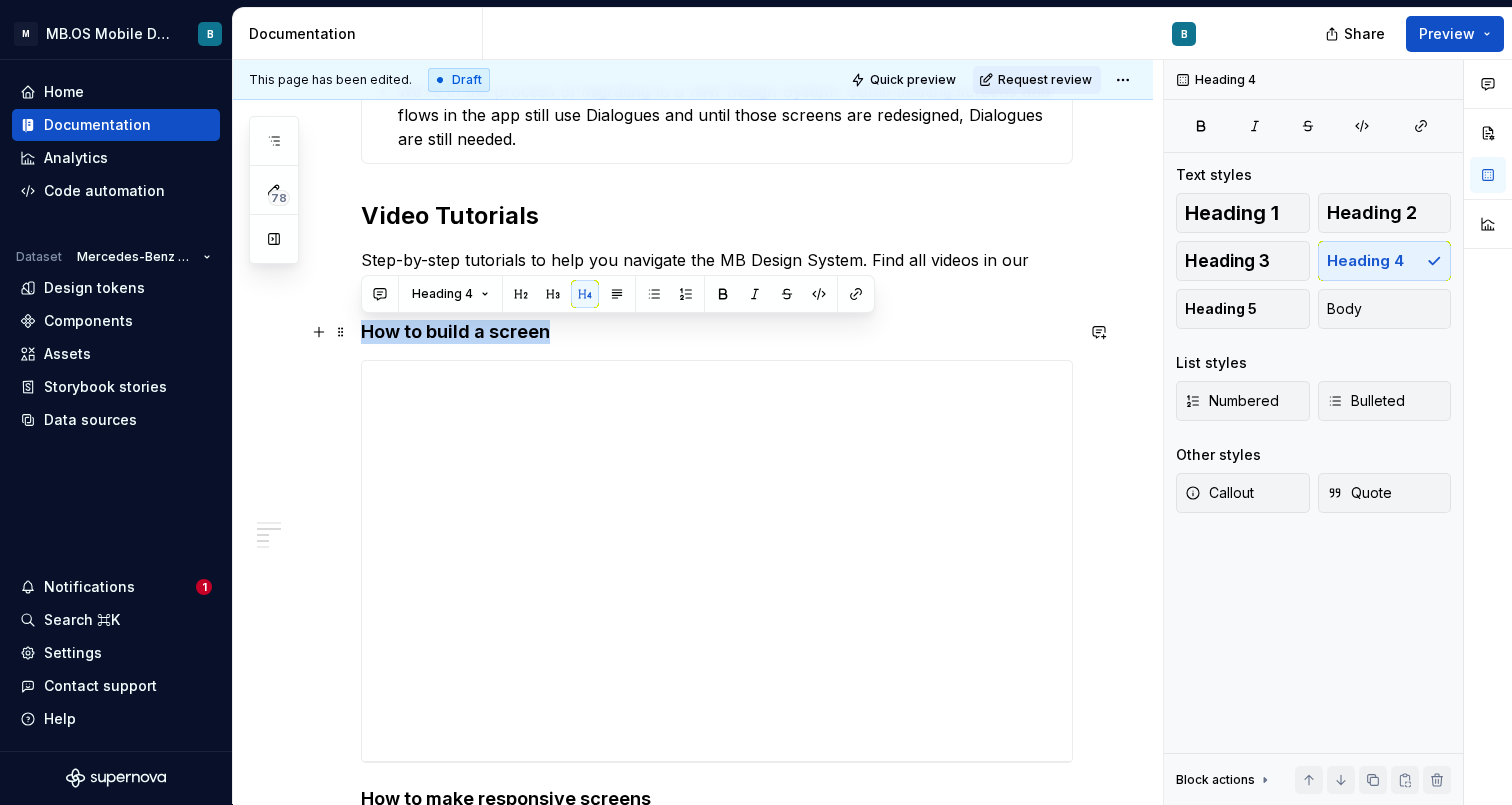 drag, startPoint x: 568, startPoint y: 333, endPoint x: 365, endPoint y: 334, distance: 203.00246 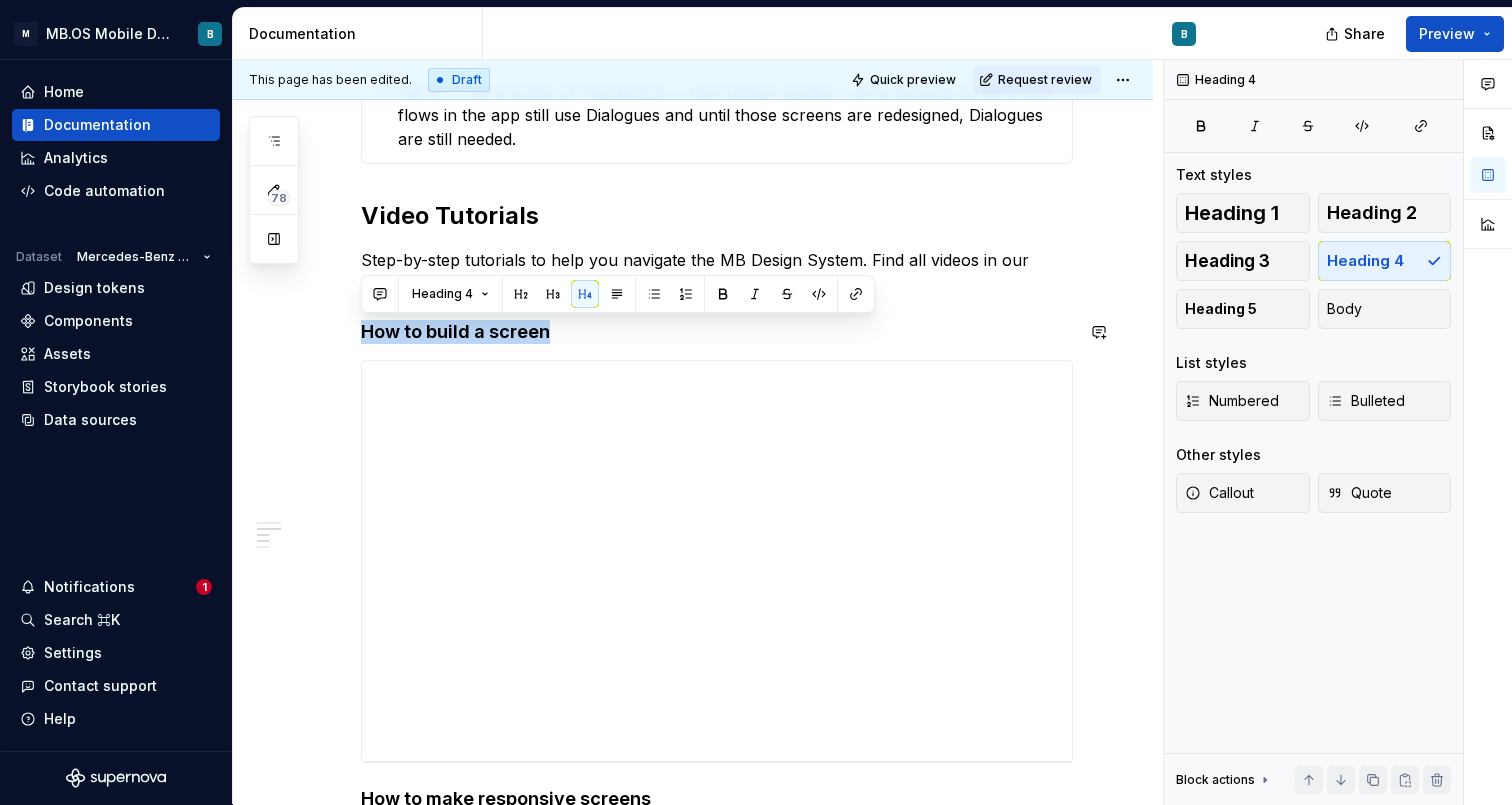 copy on "How to build a screen" 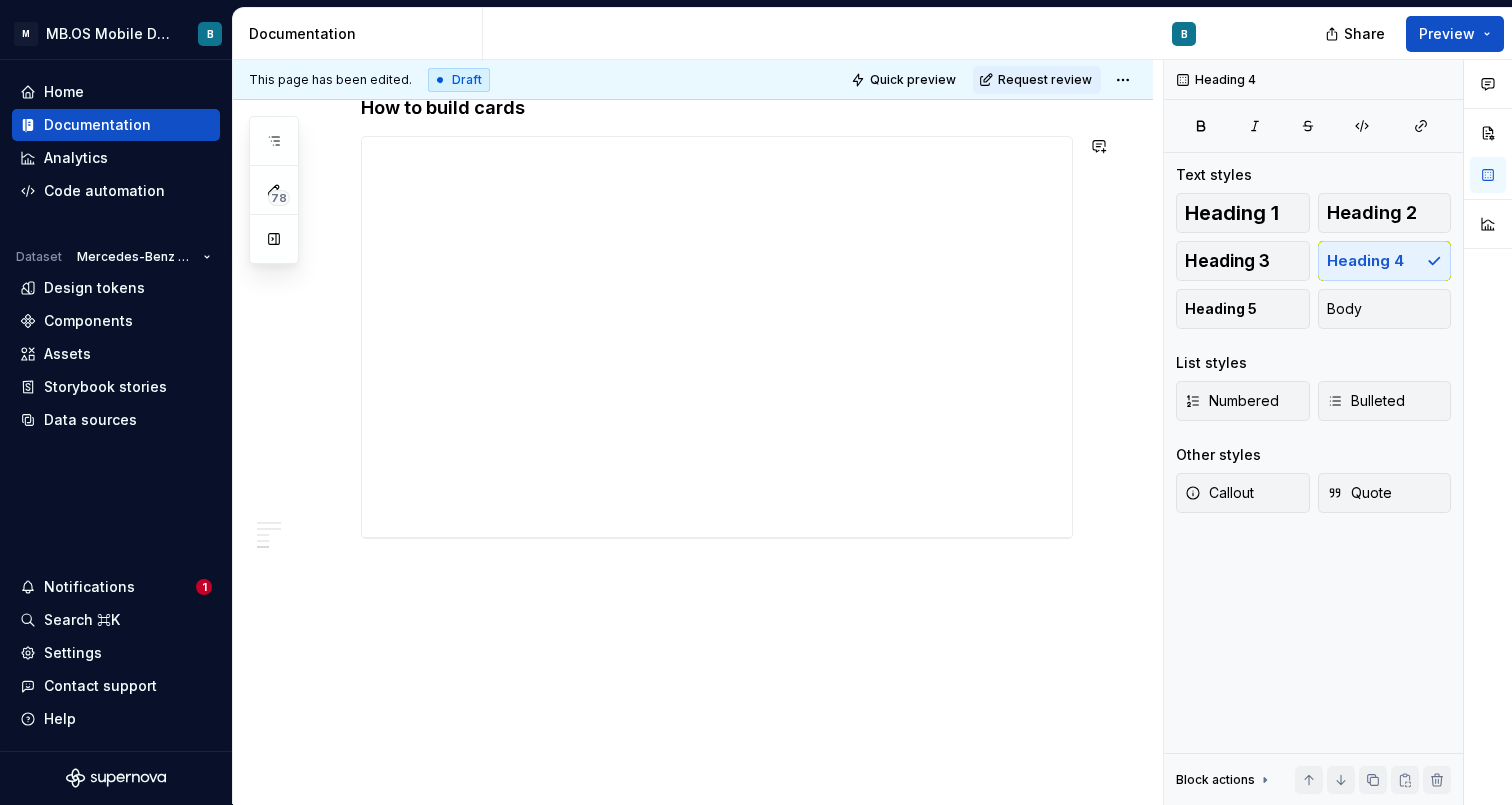click on "**********" at bounding box center [693, -350] 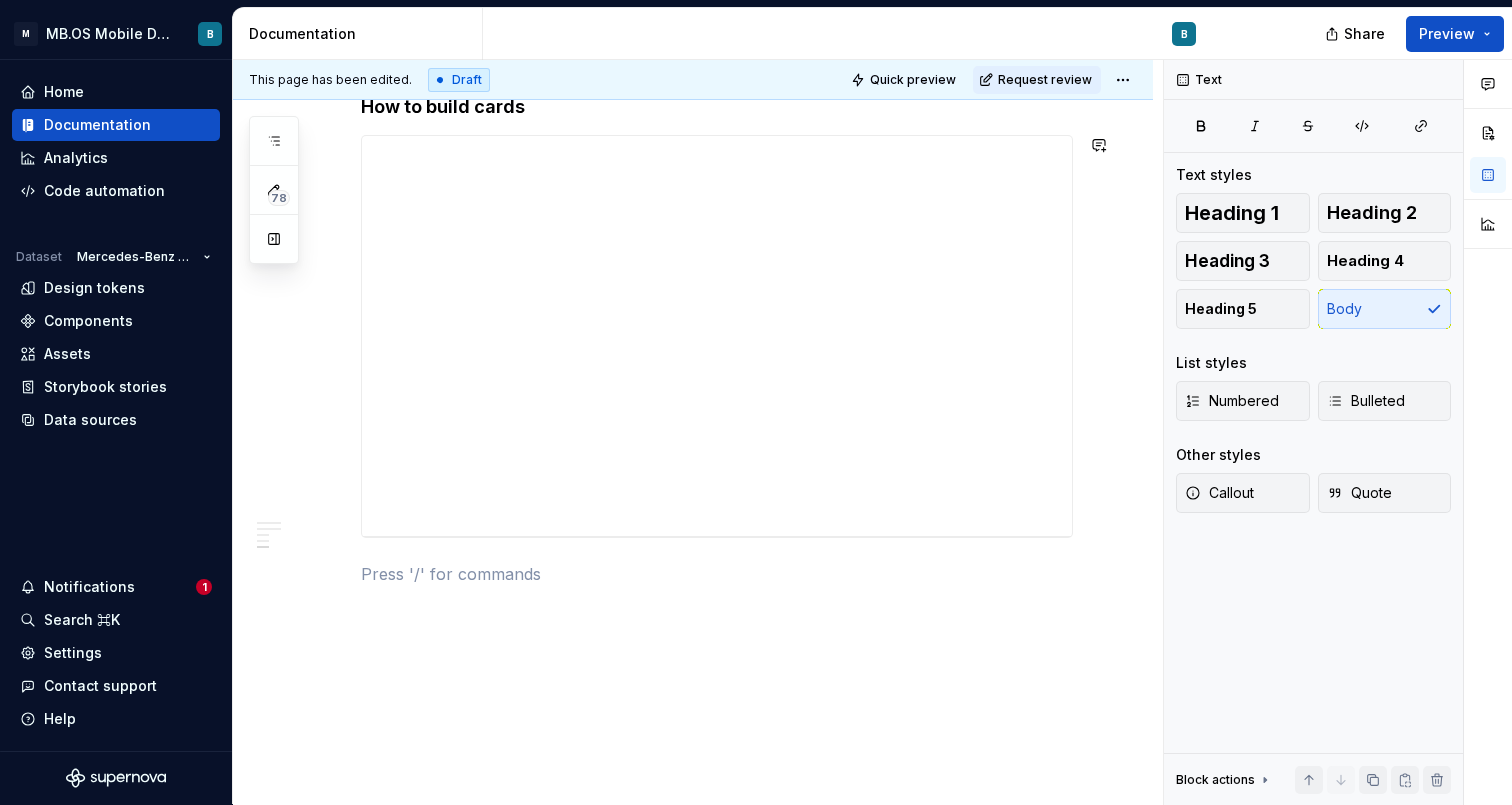 scroll, scrollTop: 1845, scrollLeft: 0, axis: vertical 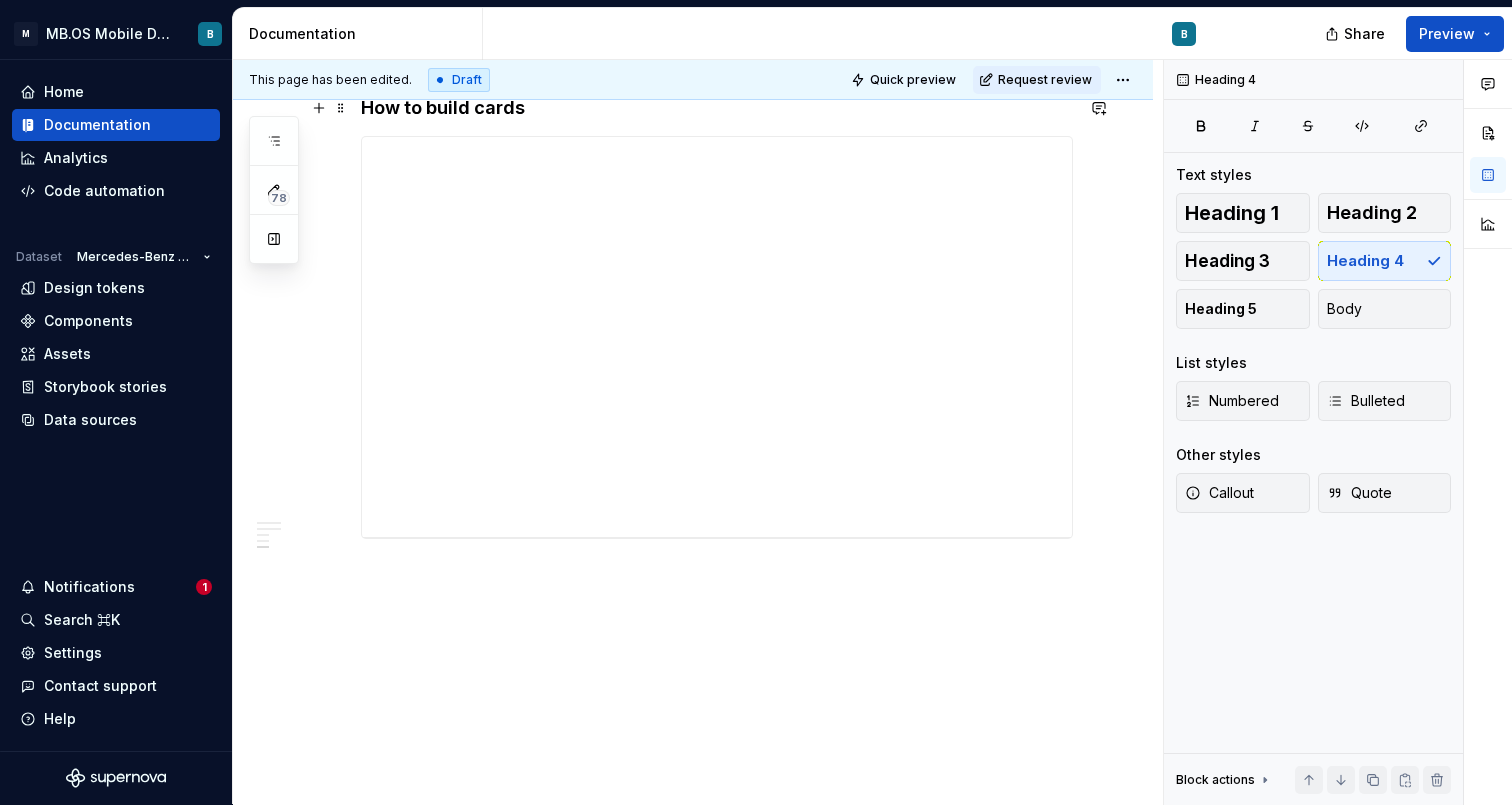 click on "How to build cards" at bounding box center (717, 108) 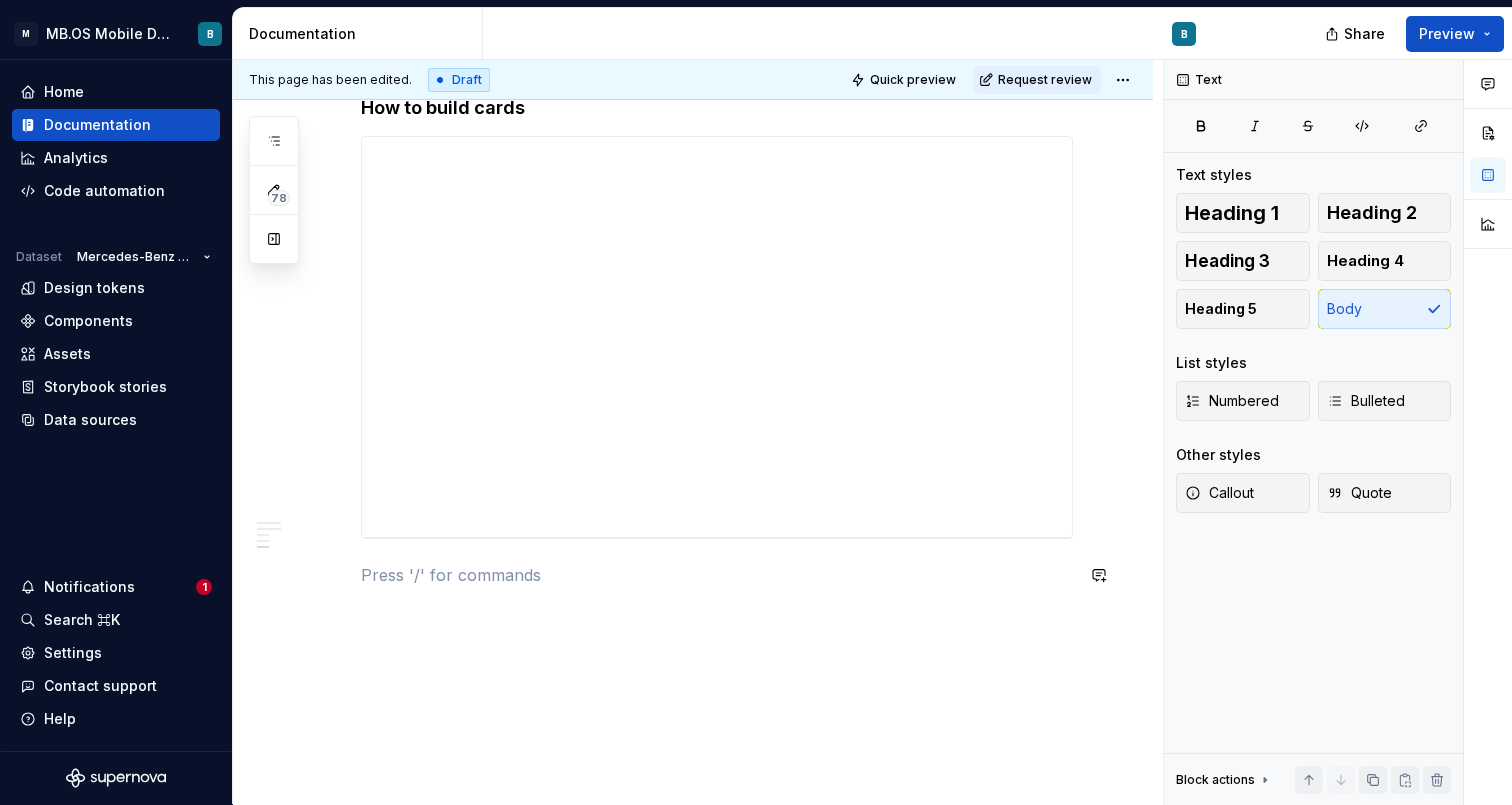 click on "**********" at bounding box center (717, -423) 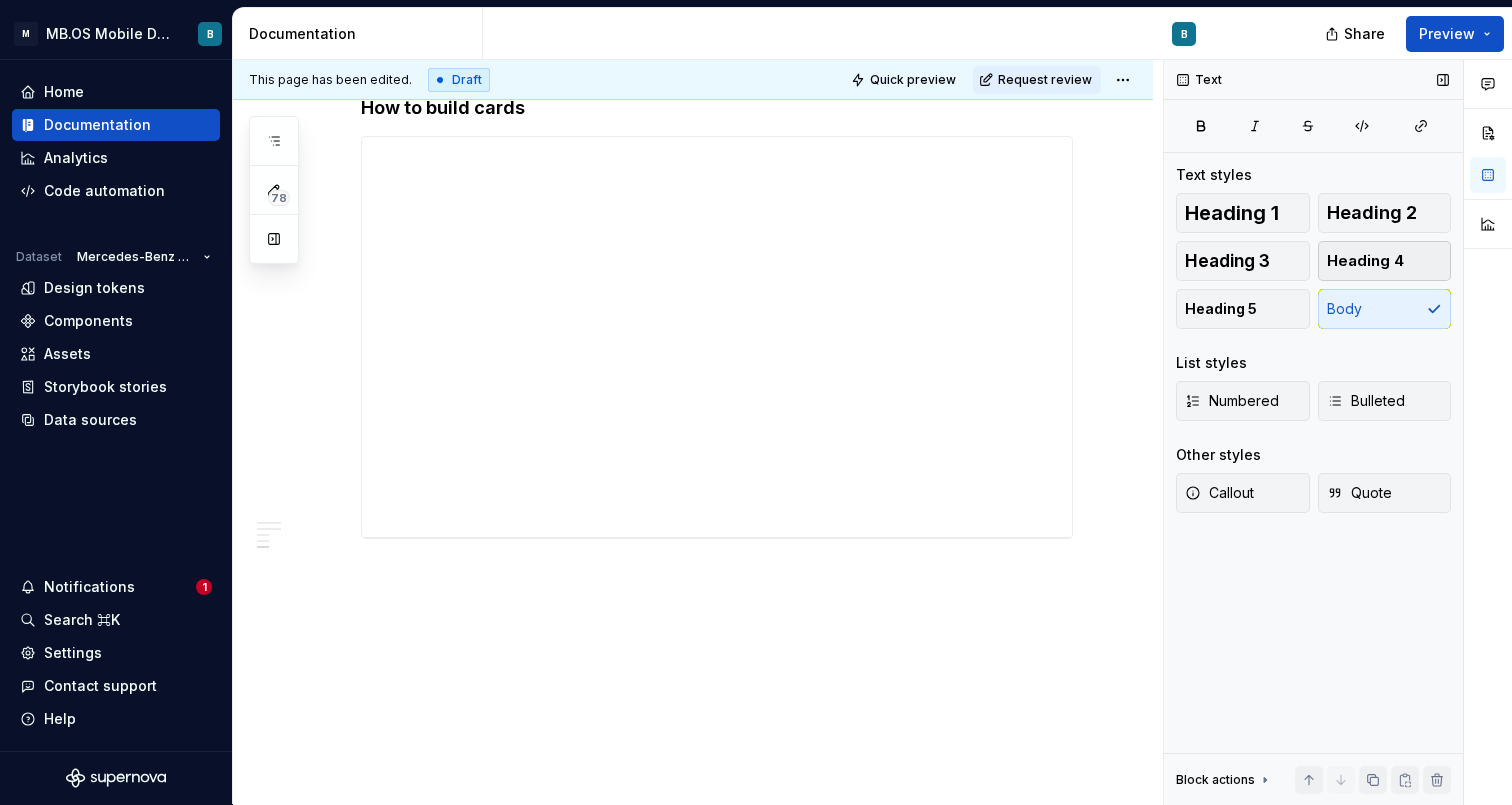 click on "Heading 4" at bounding box center (1365, 261) 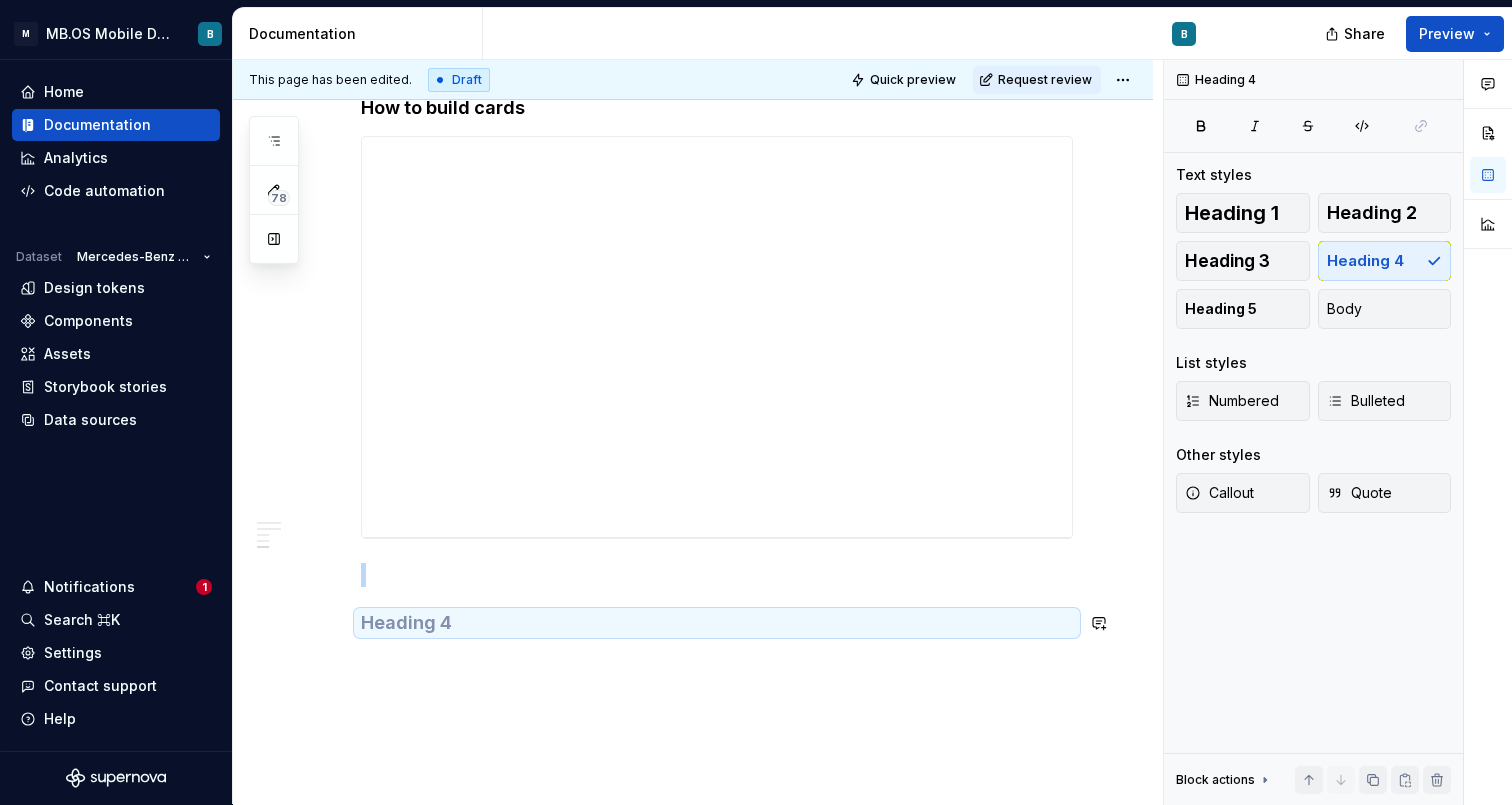 click on "**********" at bounding box center [717, -411] 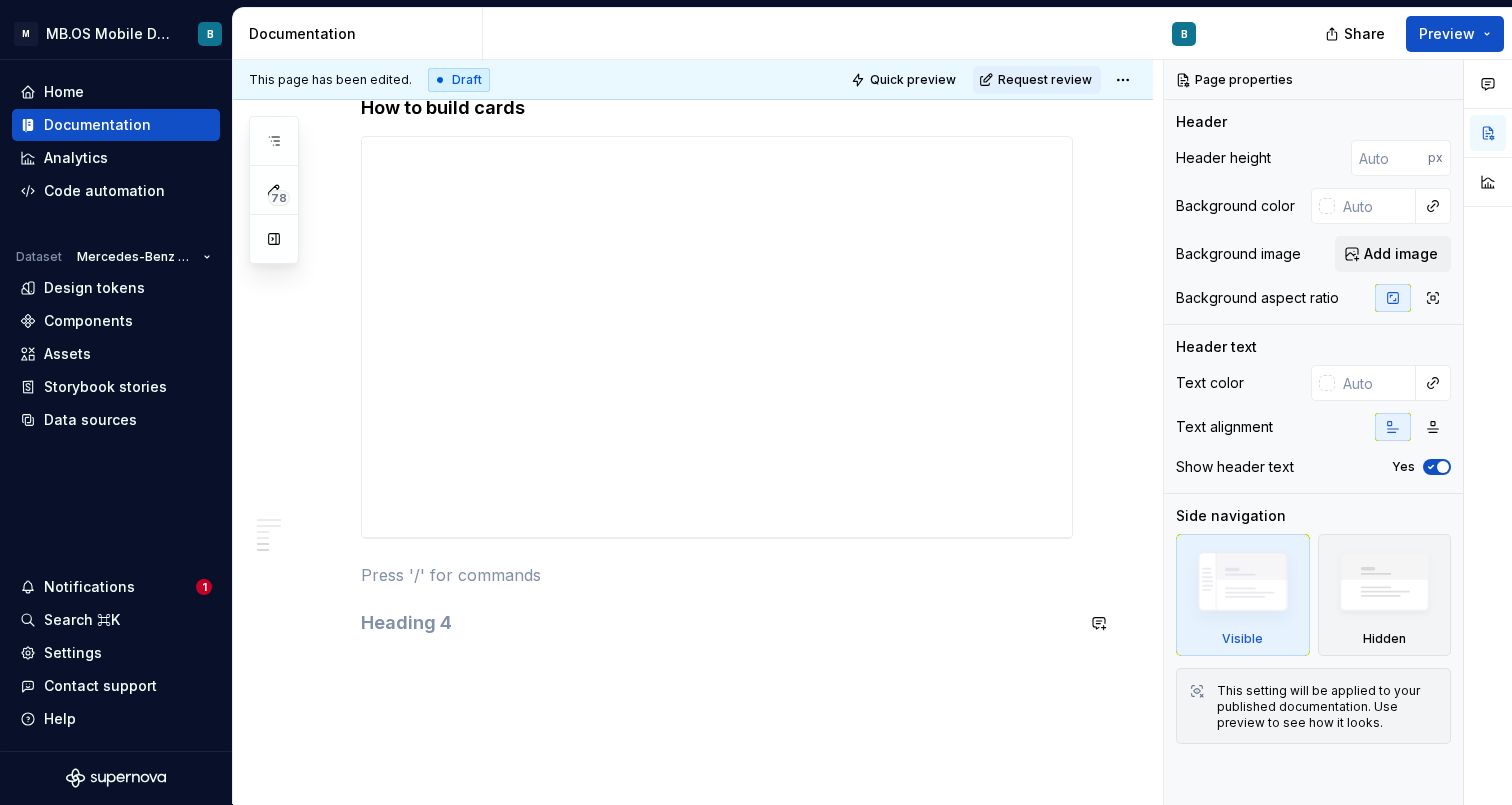 type on "*" 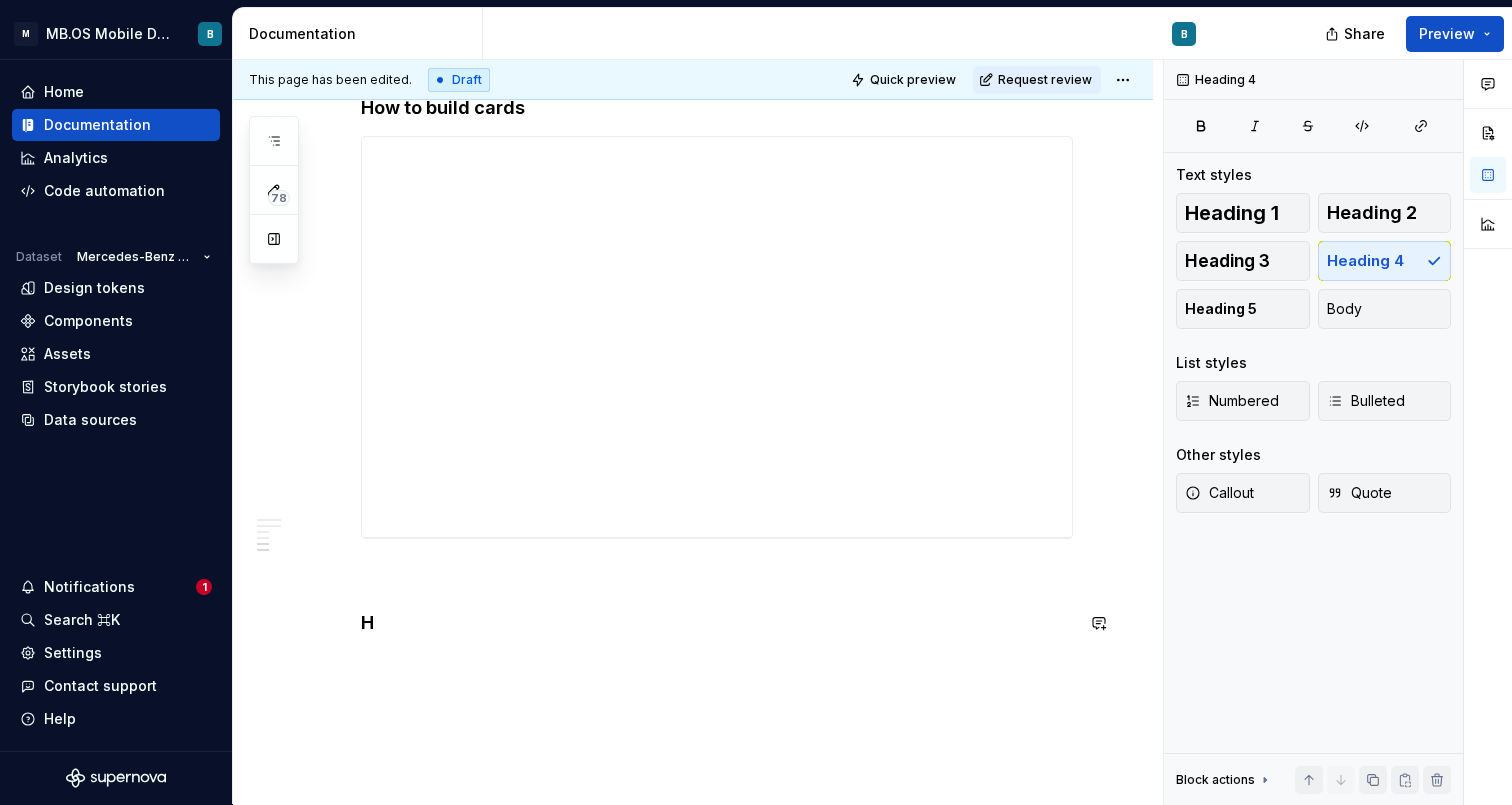 type 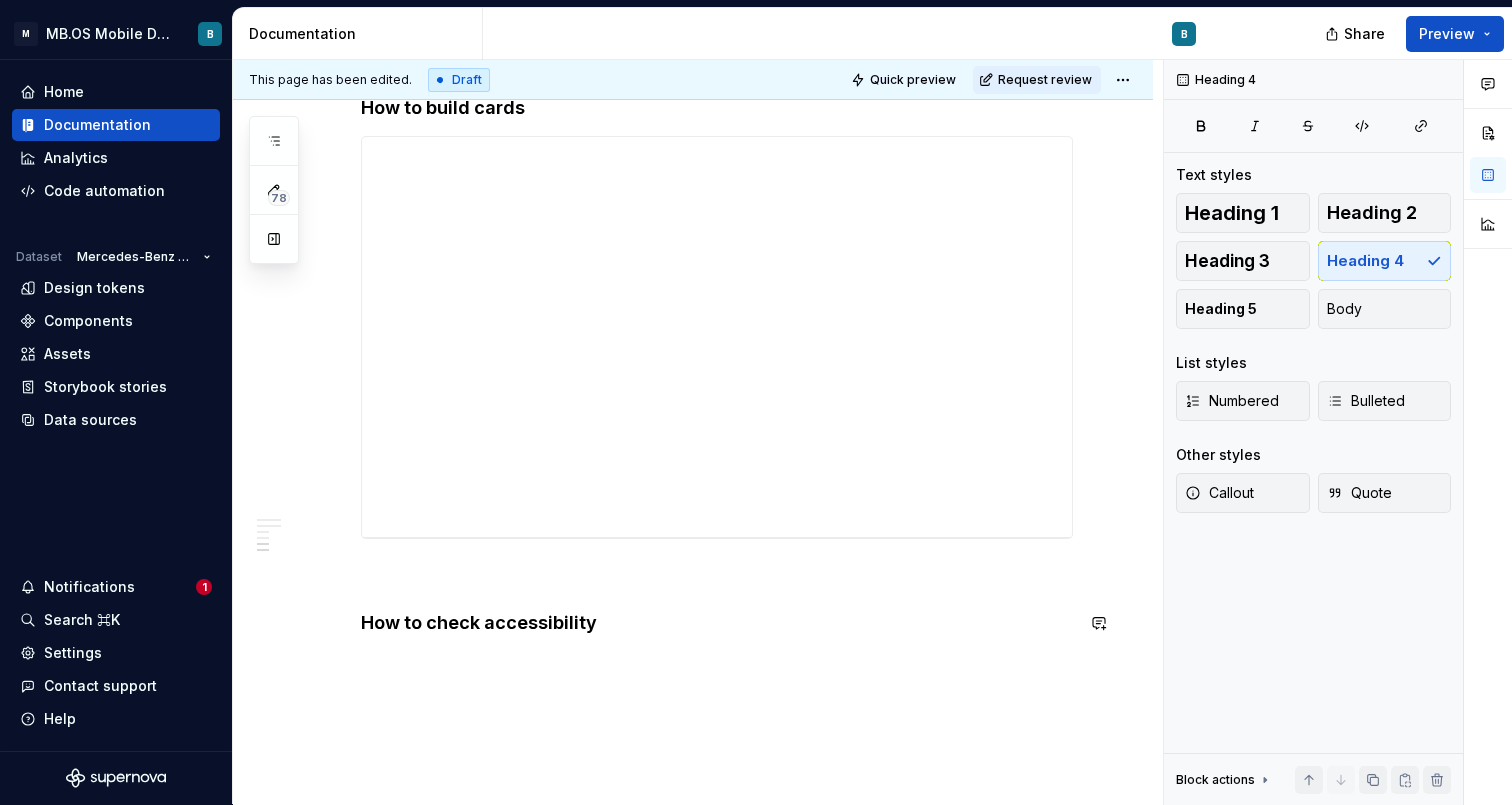 click on "**********" at bounding box center (693, -302) 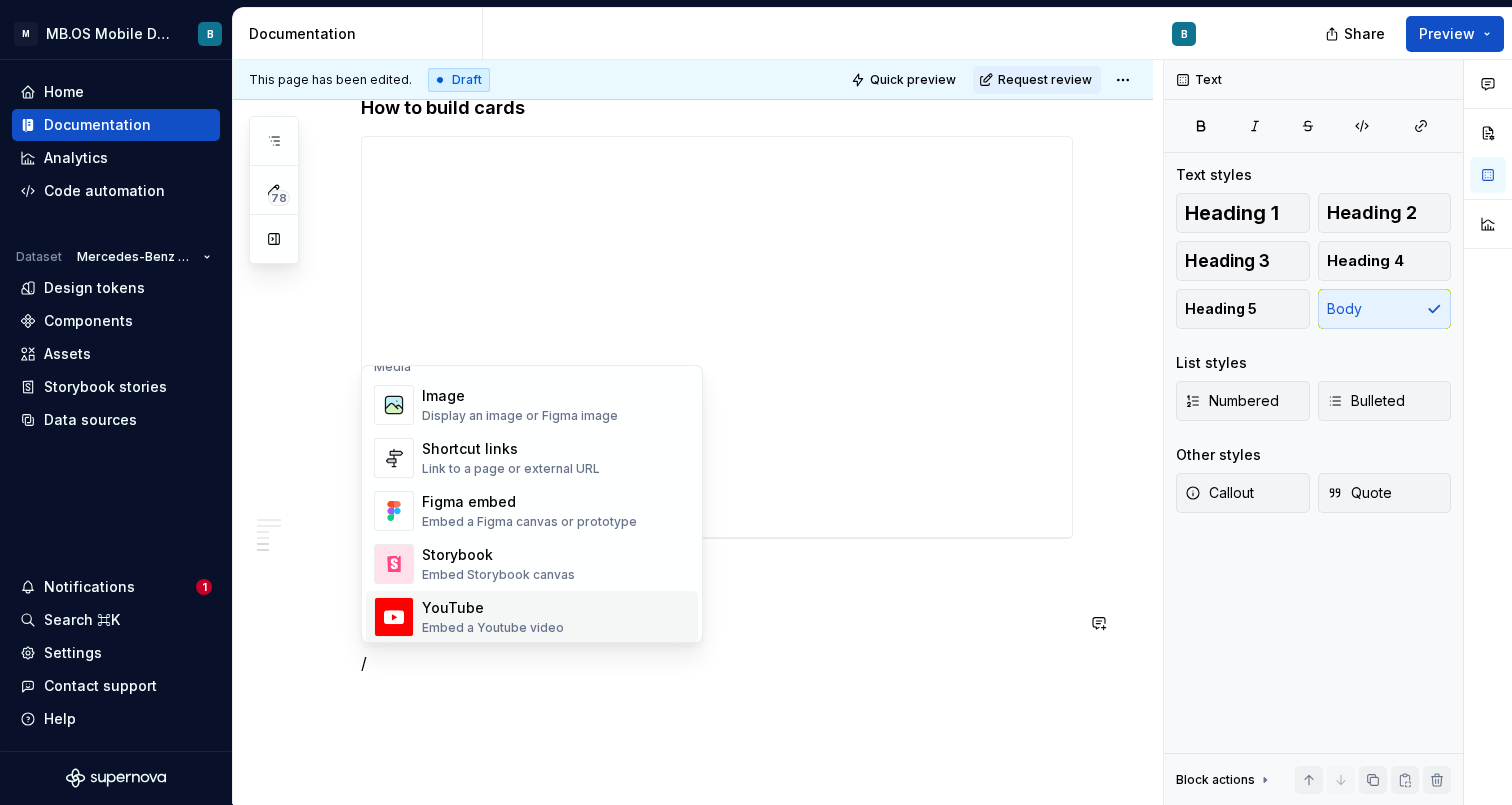 scroll, scrollTop: 860, scrollLeft: 0, axis: vertical 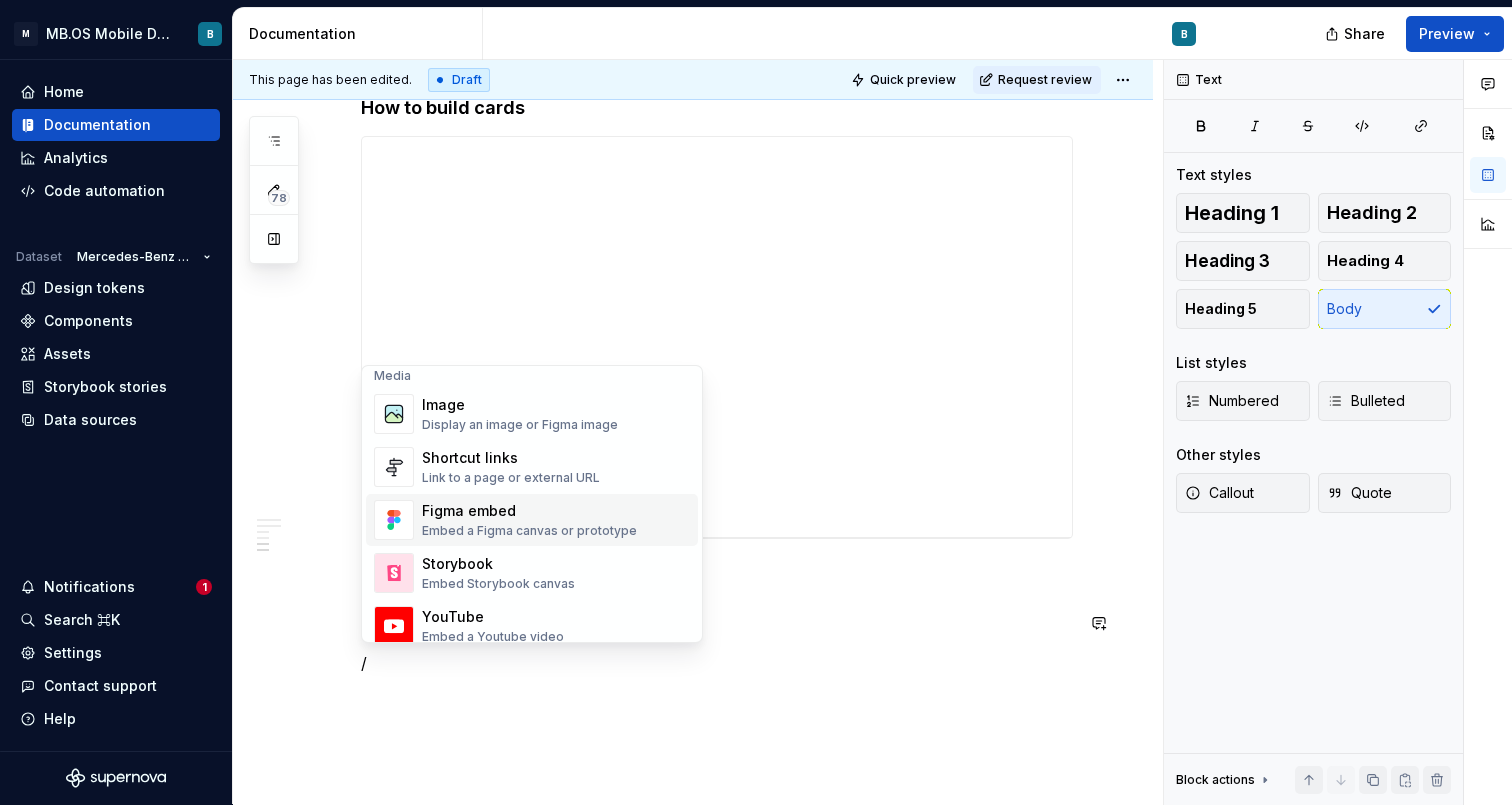 click on "Figma embed" at bounding box center (529, 511) 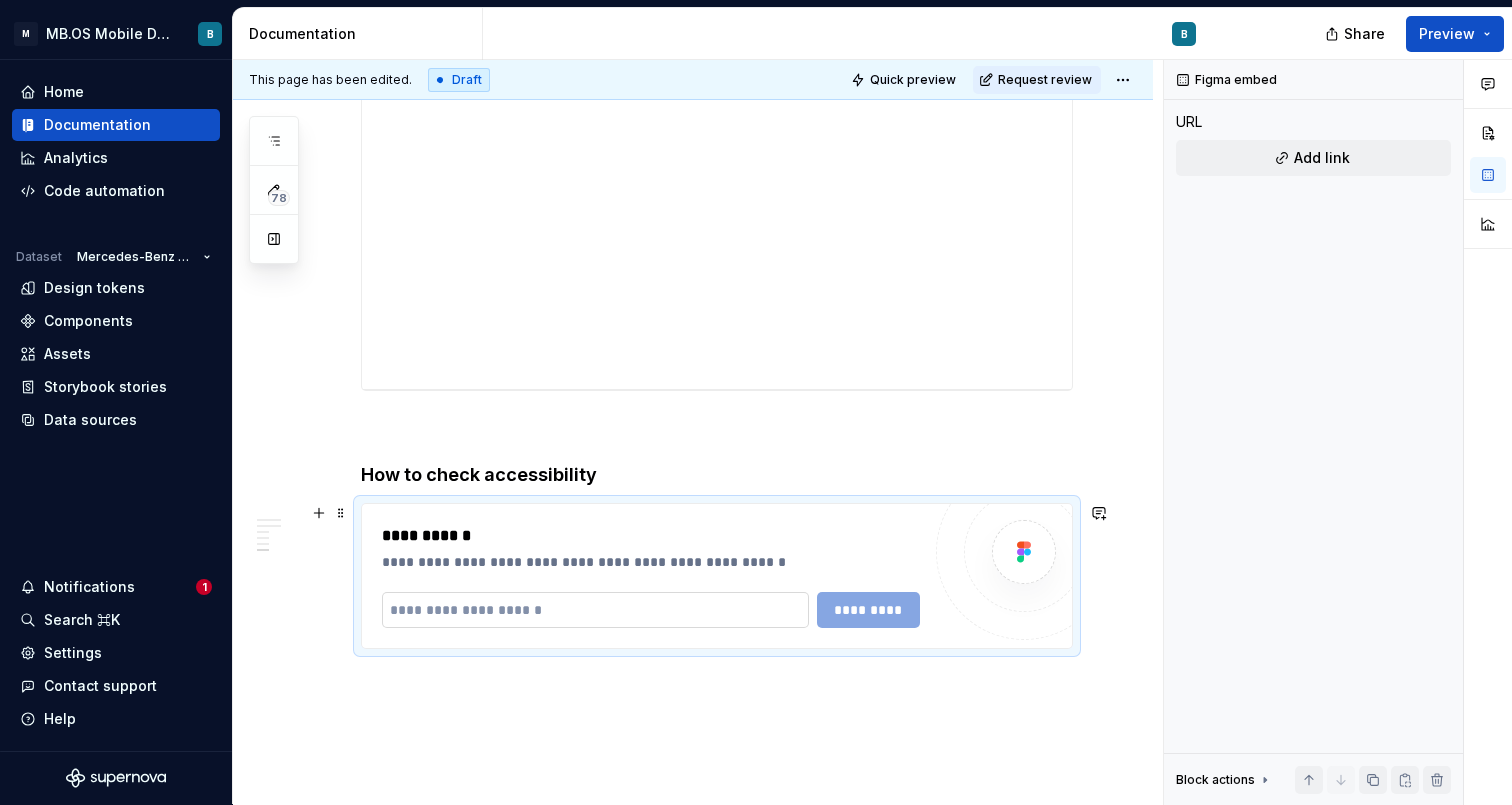 scroll, scrollTop: 2004, scrollLeft: 0, axis: vertical 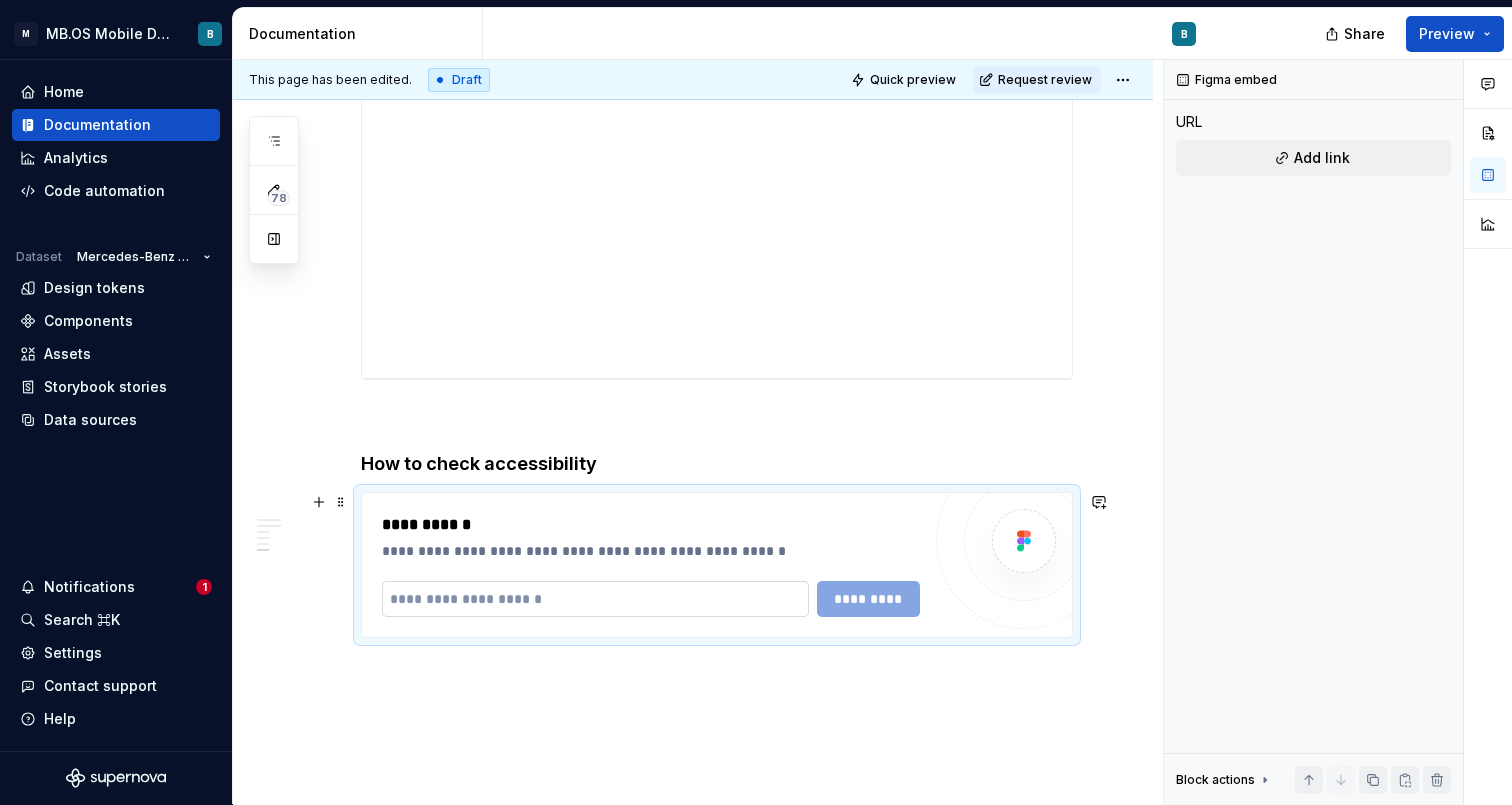 click at bounding box center [595, 599] 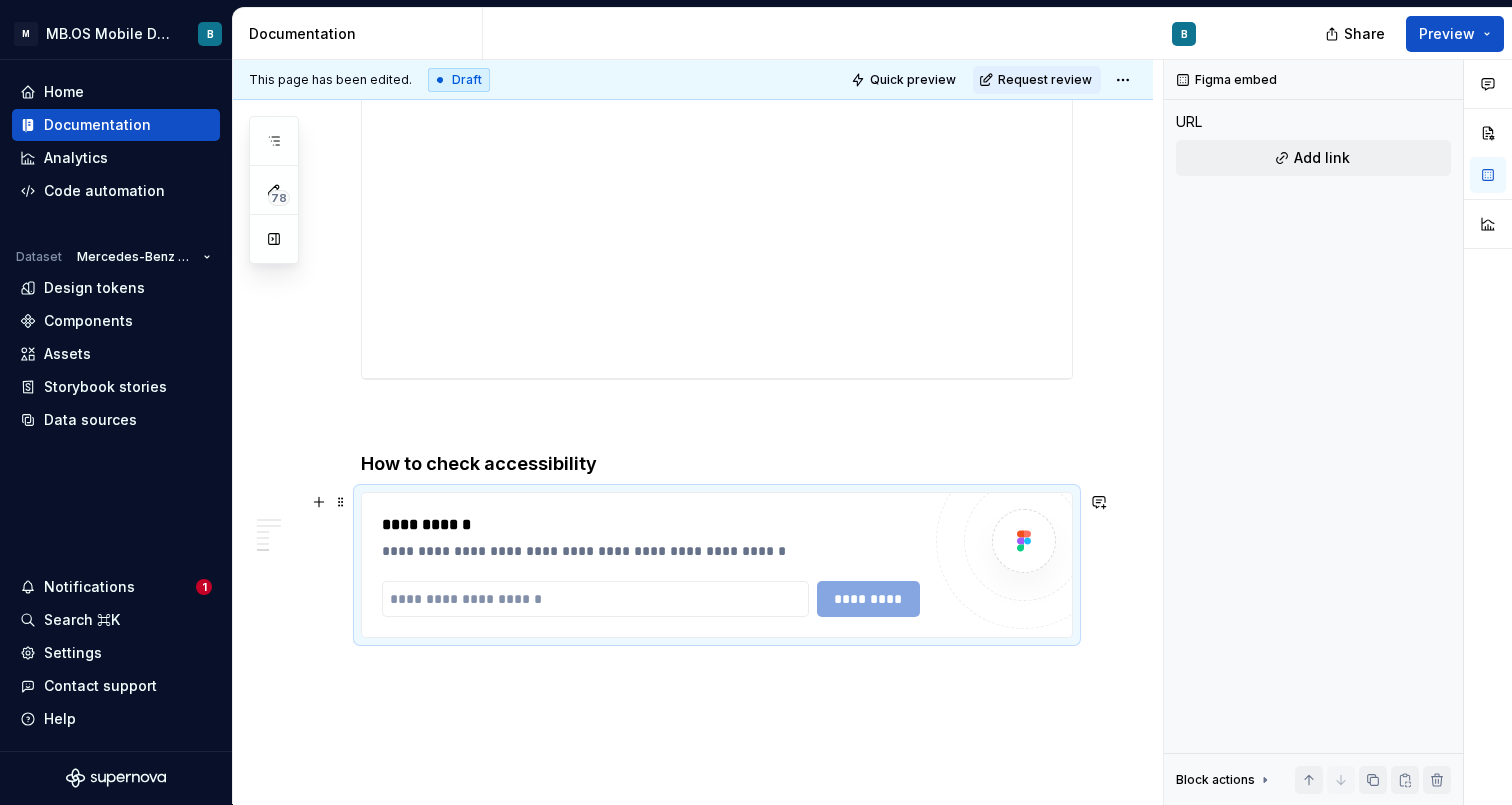 click on "*********" at bounding box center (651, 599) 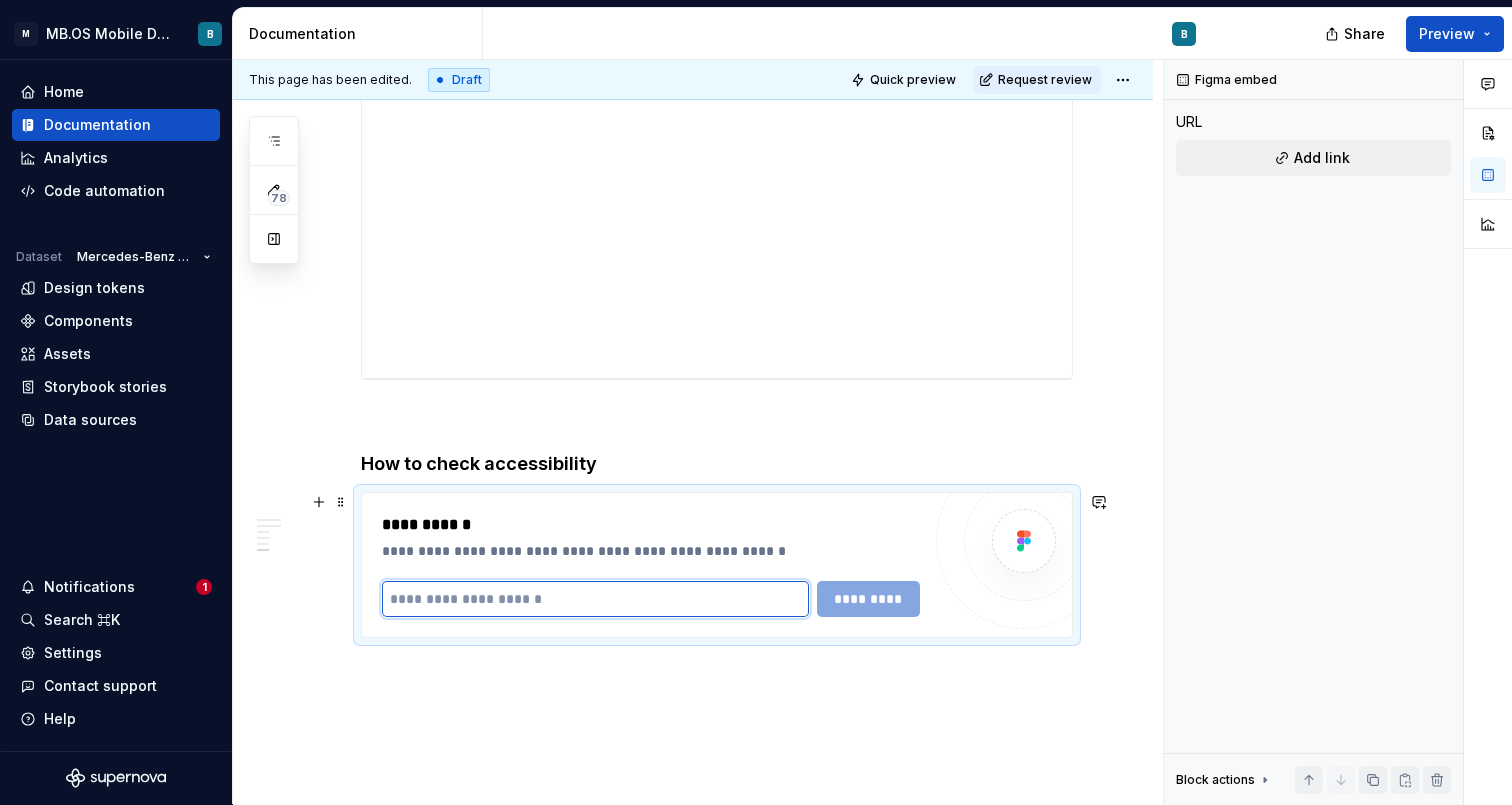 click at bounding box center (595, 599) 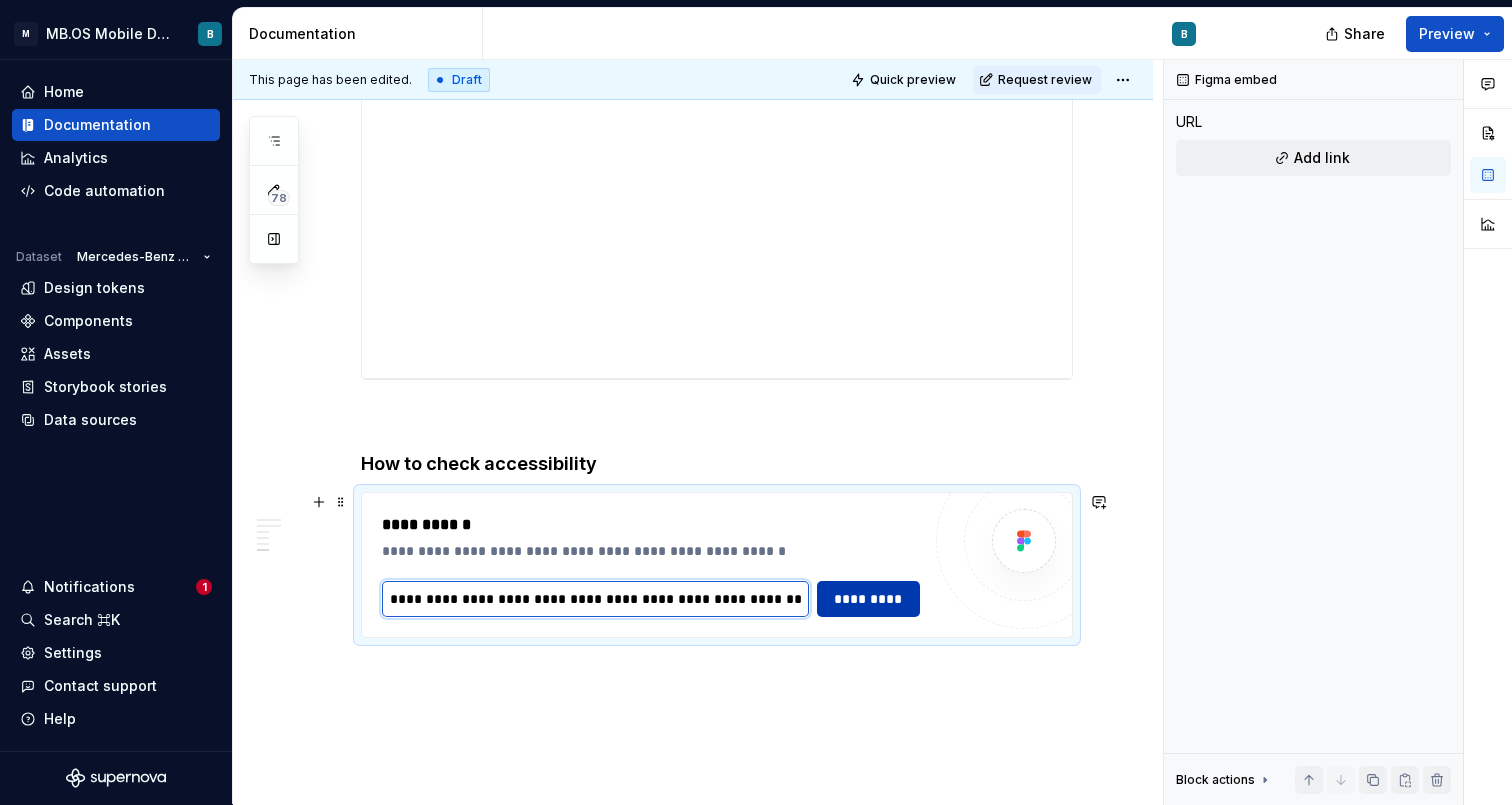 type on "**********" 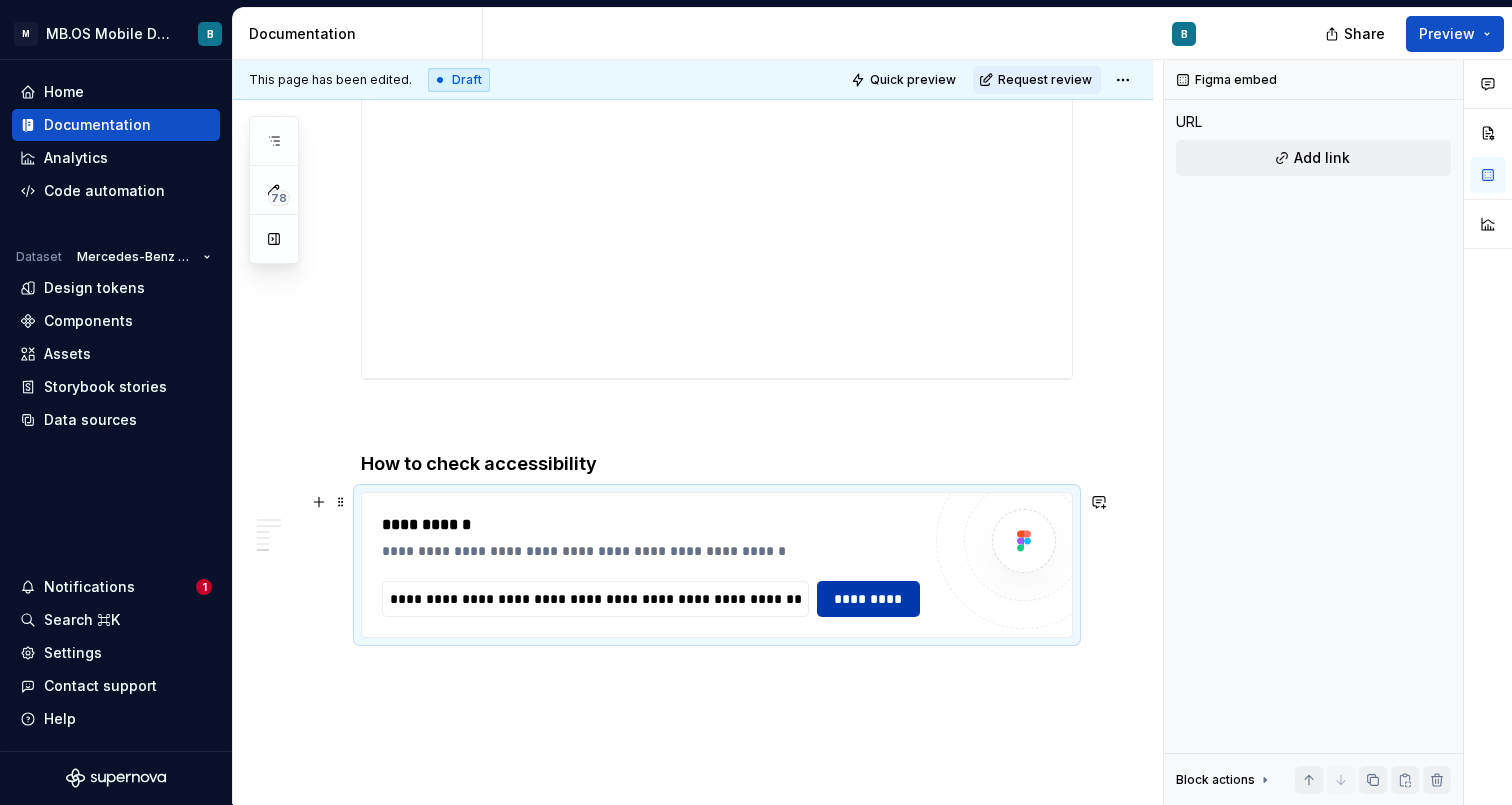 click on "*********" at bounding box center (869, 599) 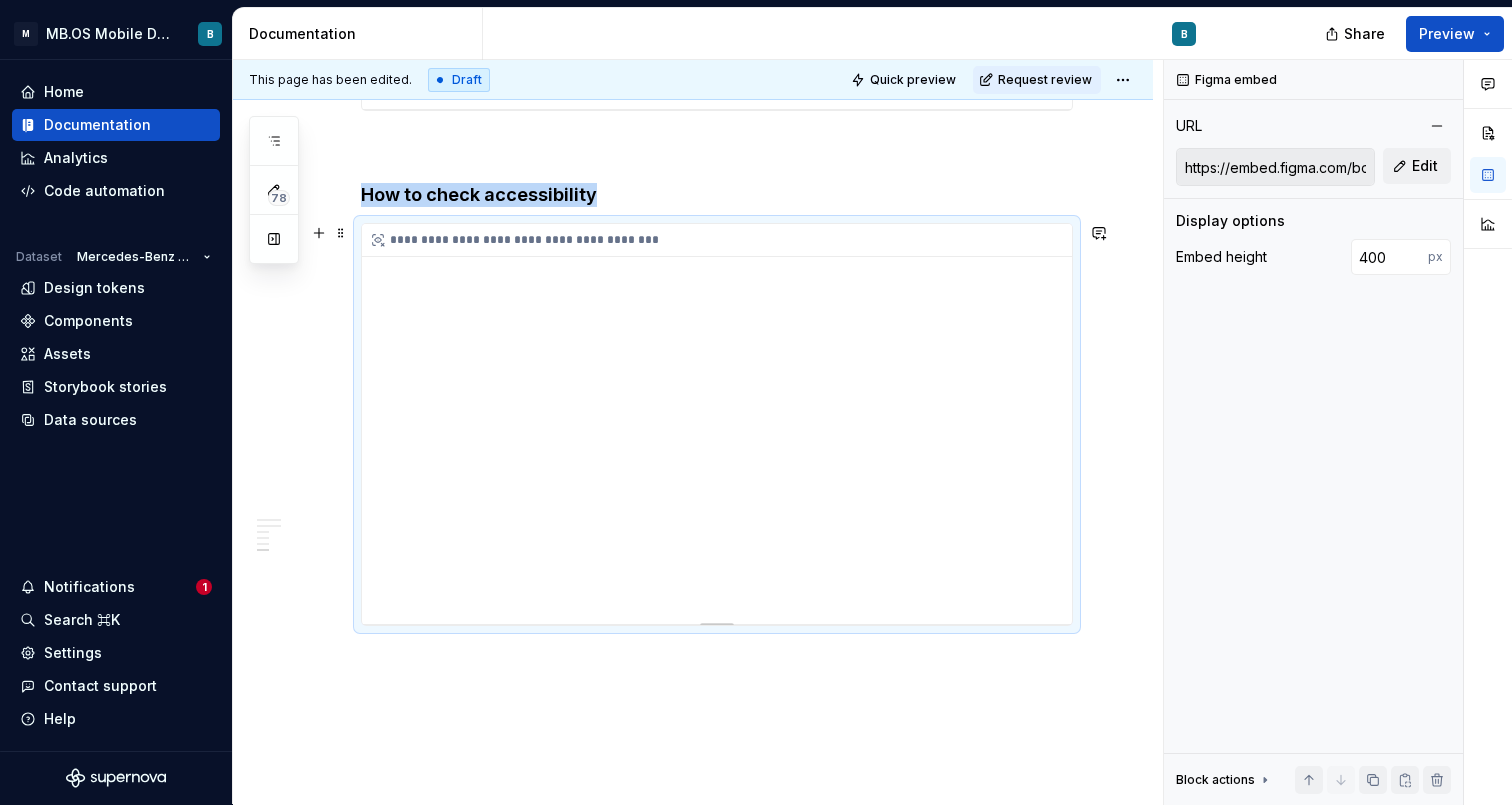 scroll, scrollTop: 2269, scrollLeft: 0, axis: vertical 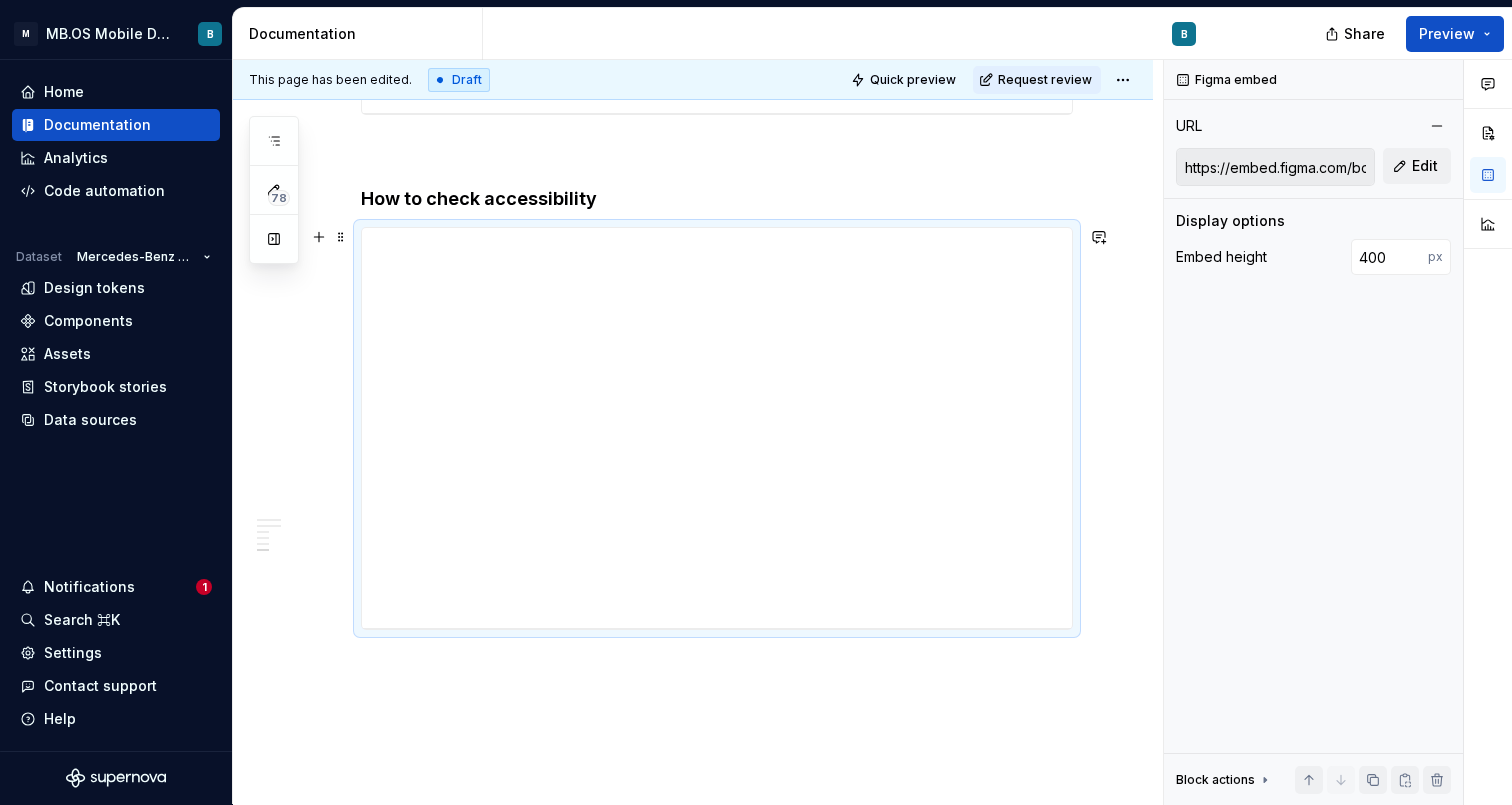 click on "**********" at bounding box center (693, -516) 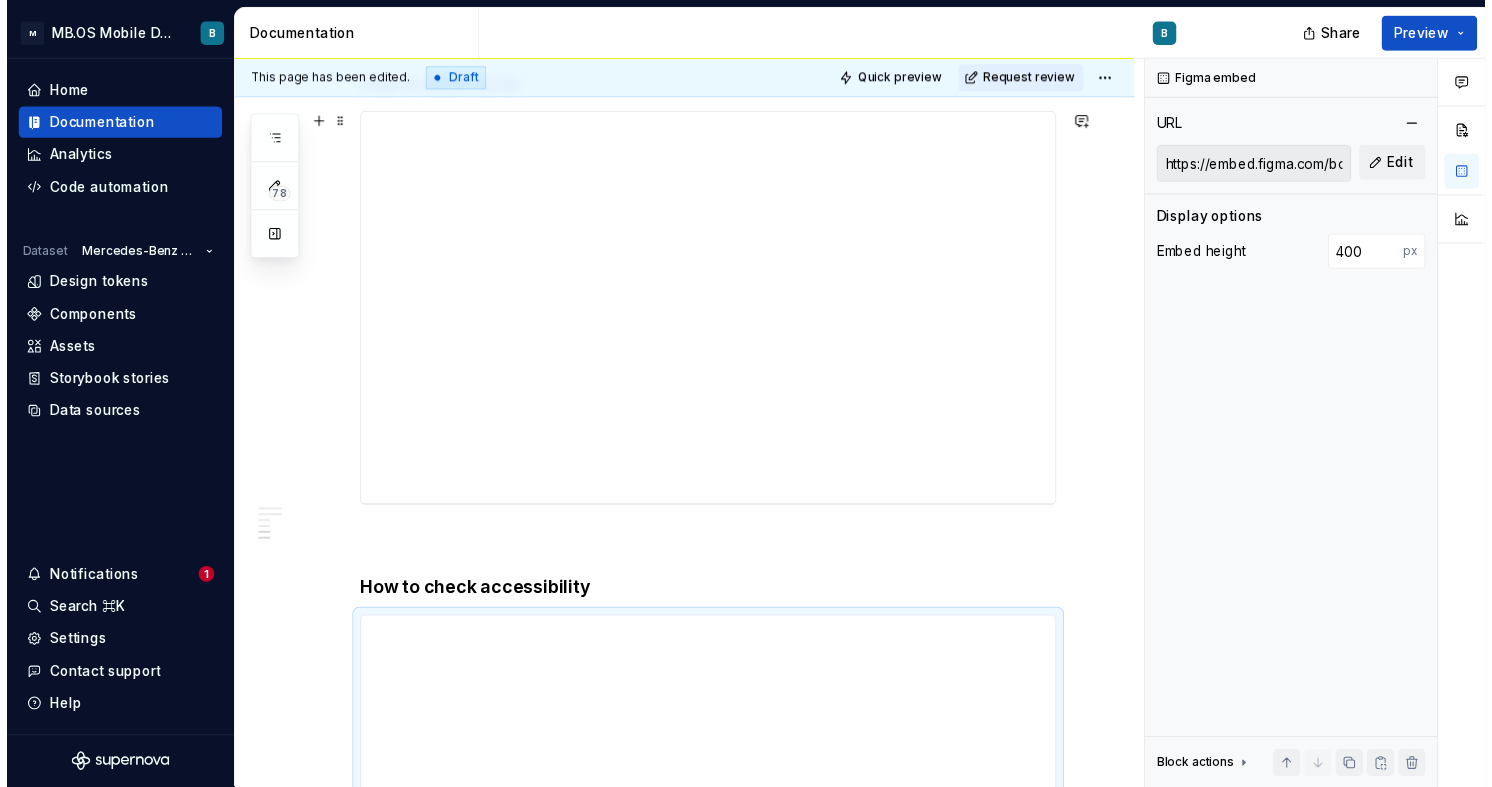 scroll, scrollTop: 1870, scrollLeft: 0, axis: vertical 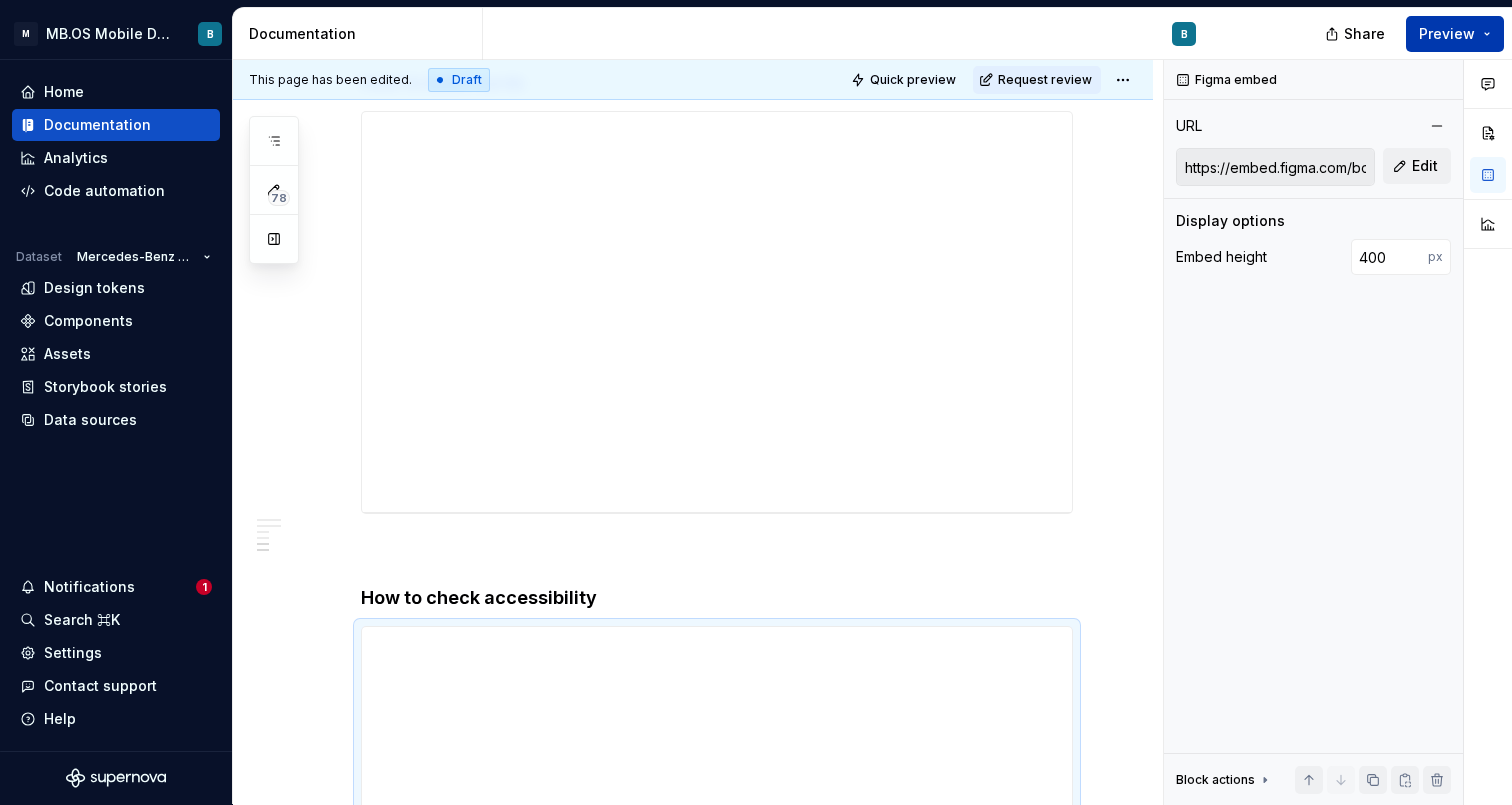 click on "Preview" at bounding box center (1455, 34) 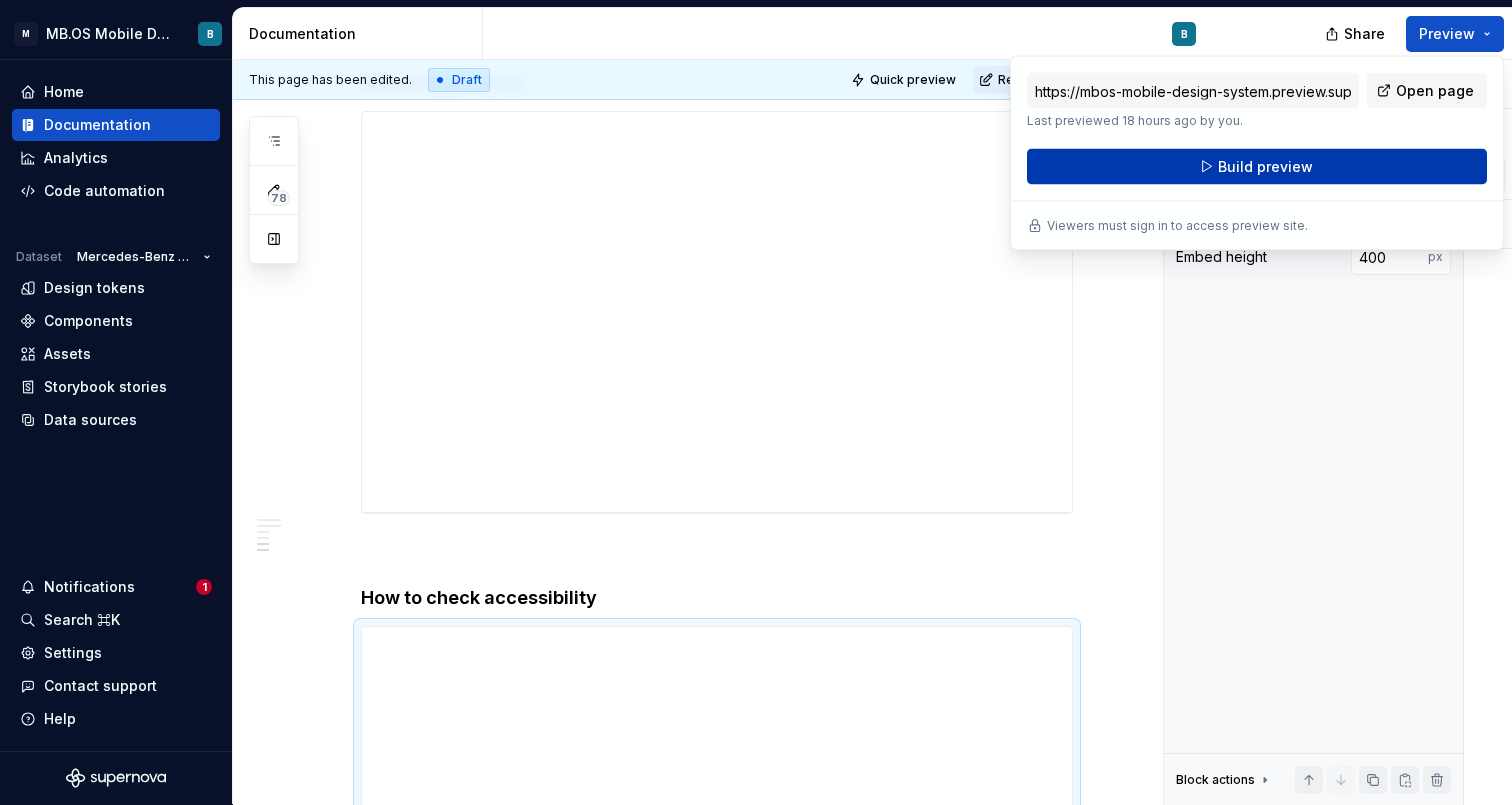 click on "Build preview" at bounding box center [1265, 167] 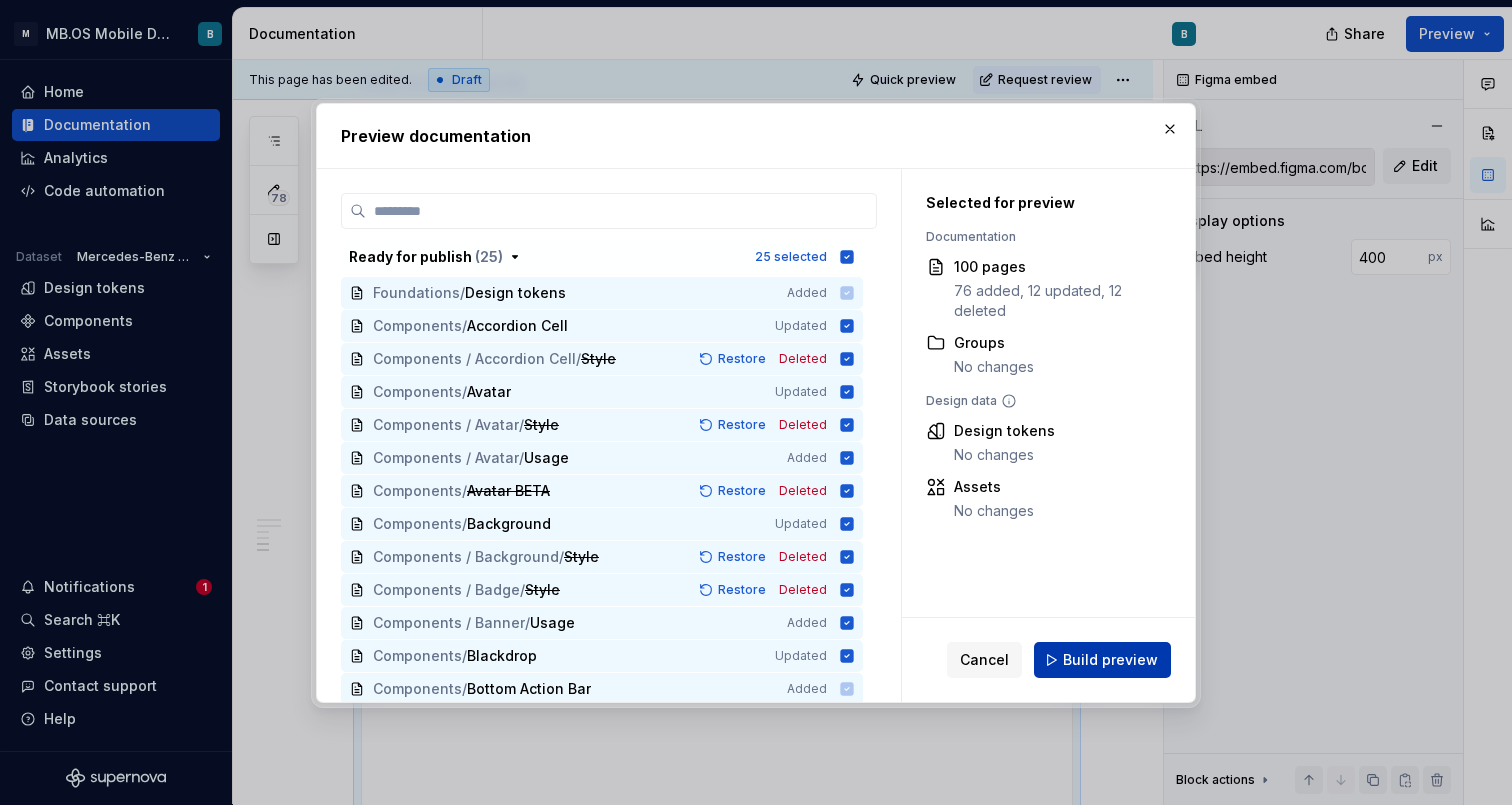 click on "Build preview" at bounding box center [1102, 660] 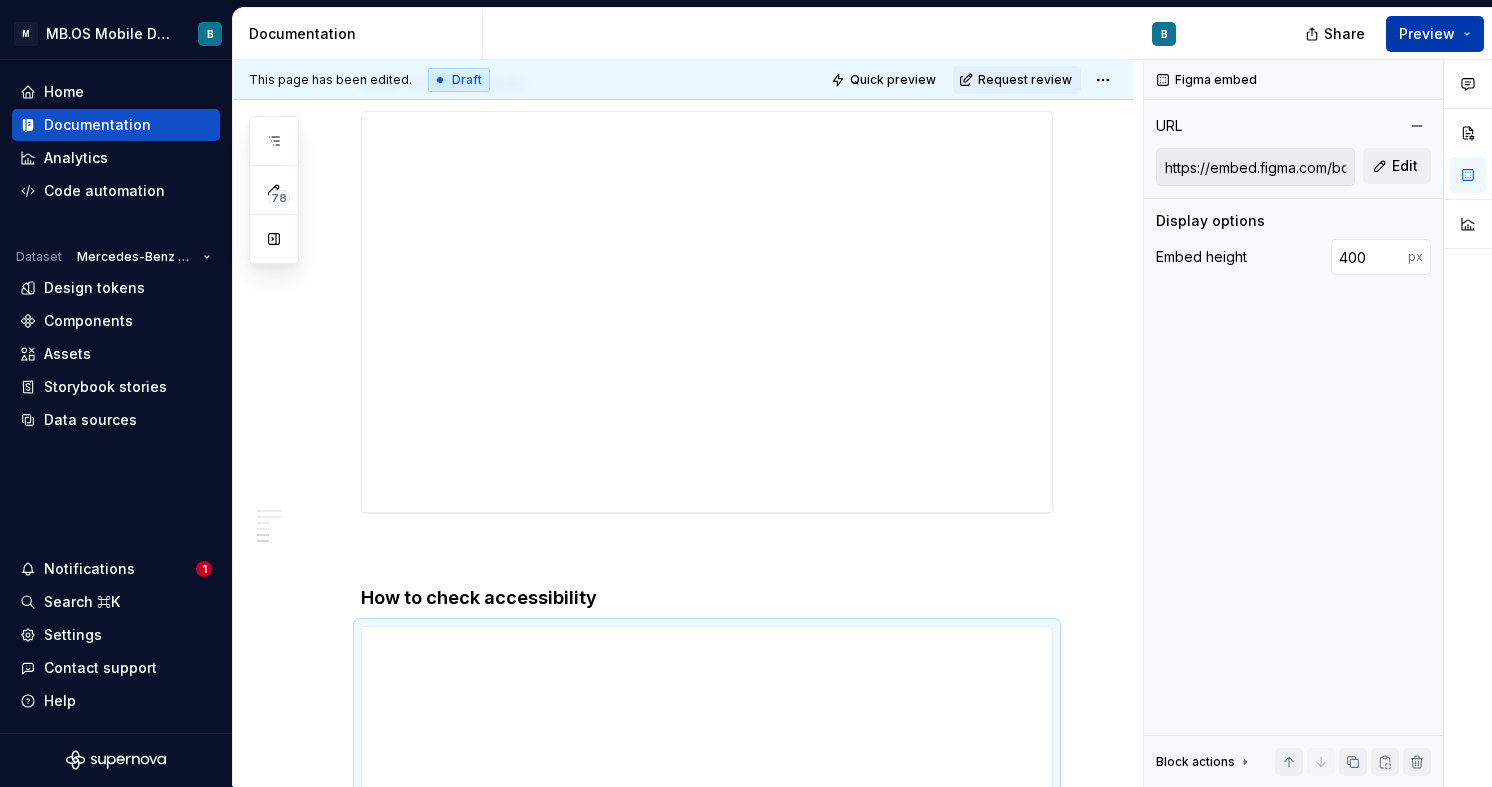 click on "Preview" at bounding box center (1427, 34) 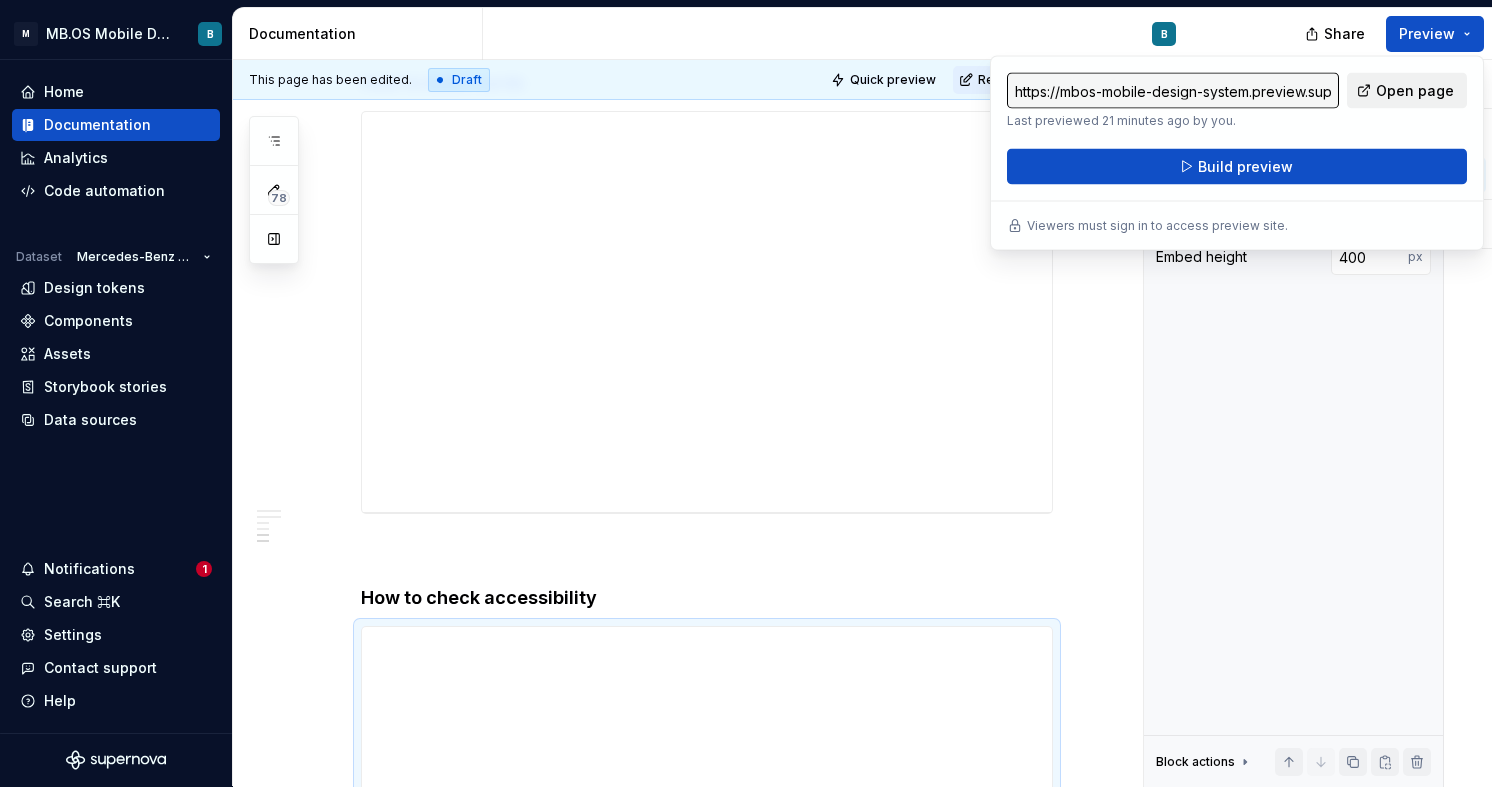 click on "Open page" at bounding box center [1415, 91] 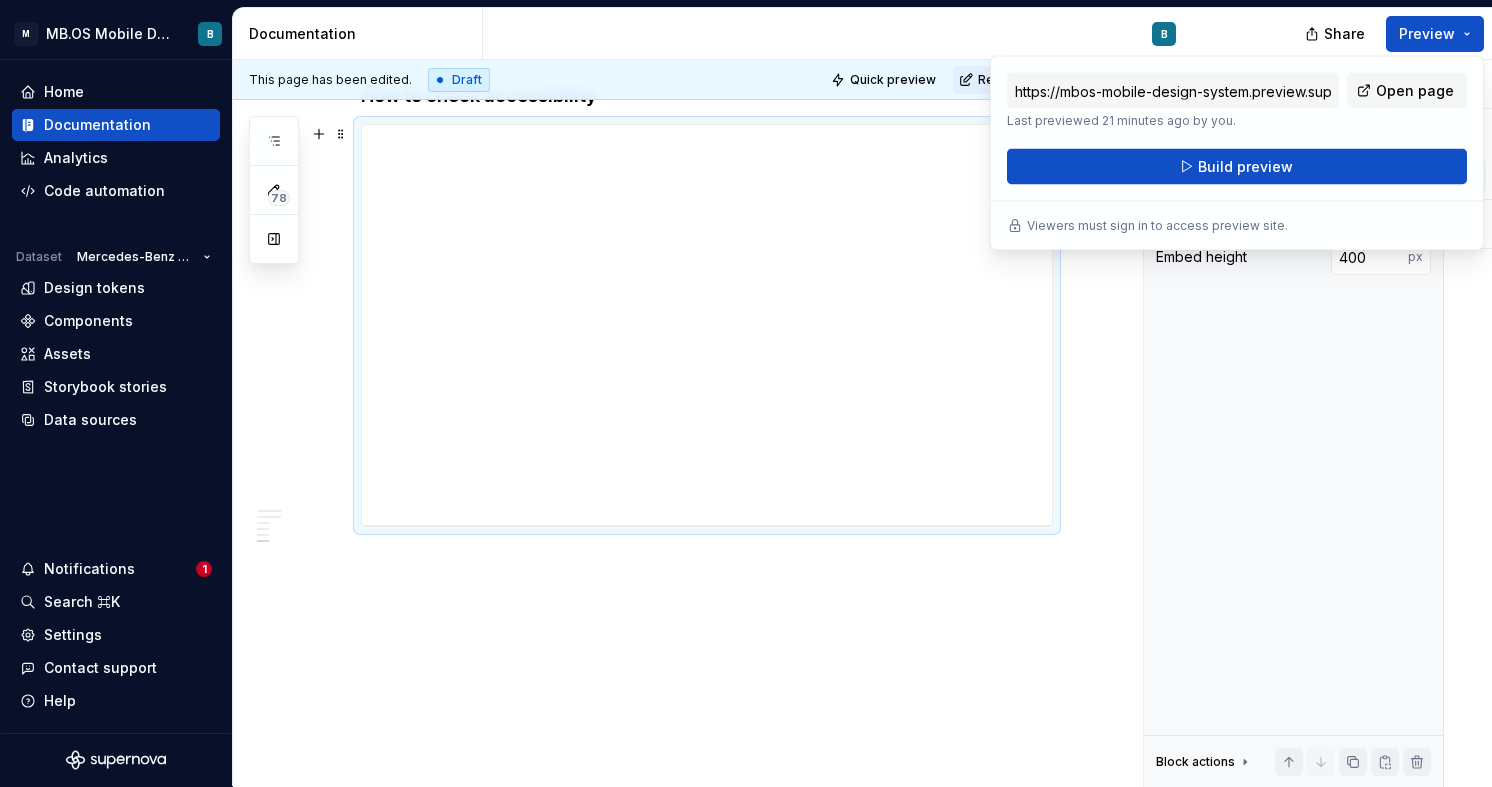 scroll, scrollTop: 2372, scrollLeft: 0, axis: vertical 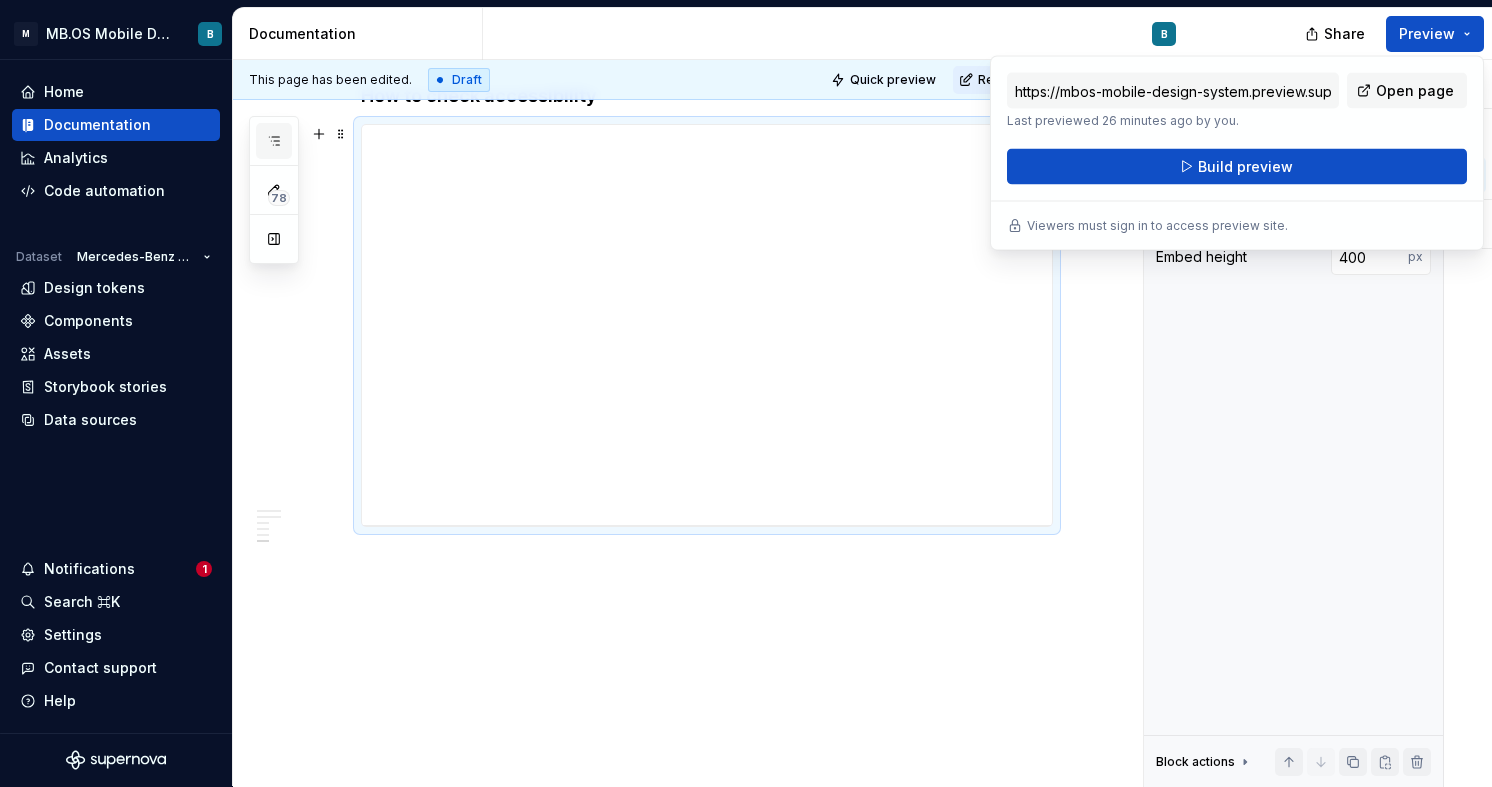click at bounding box center [274, 141] 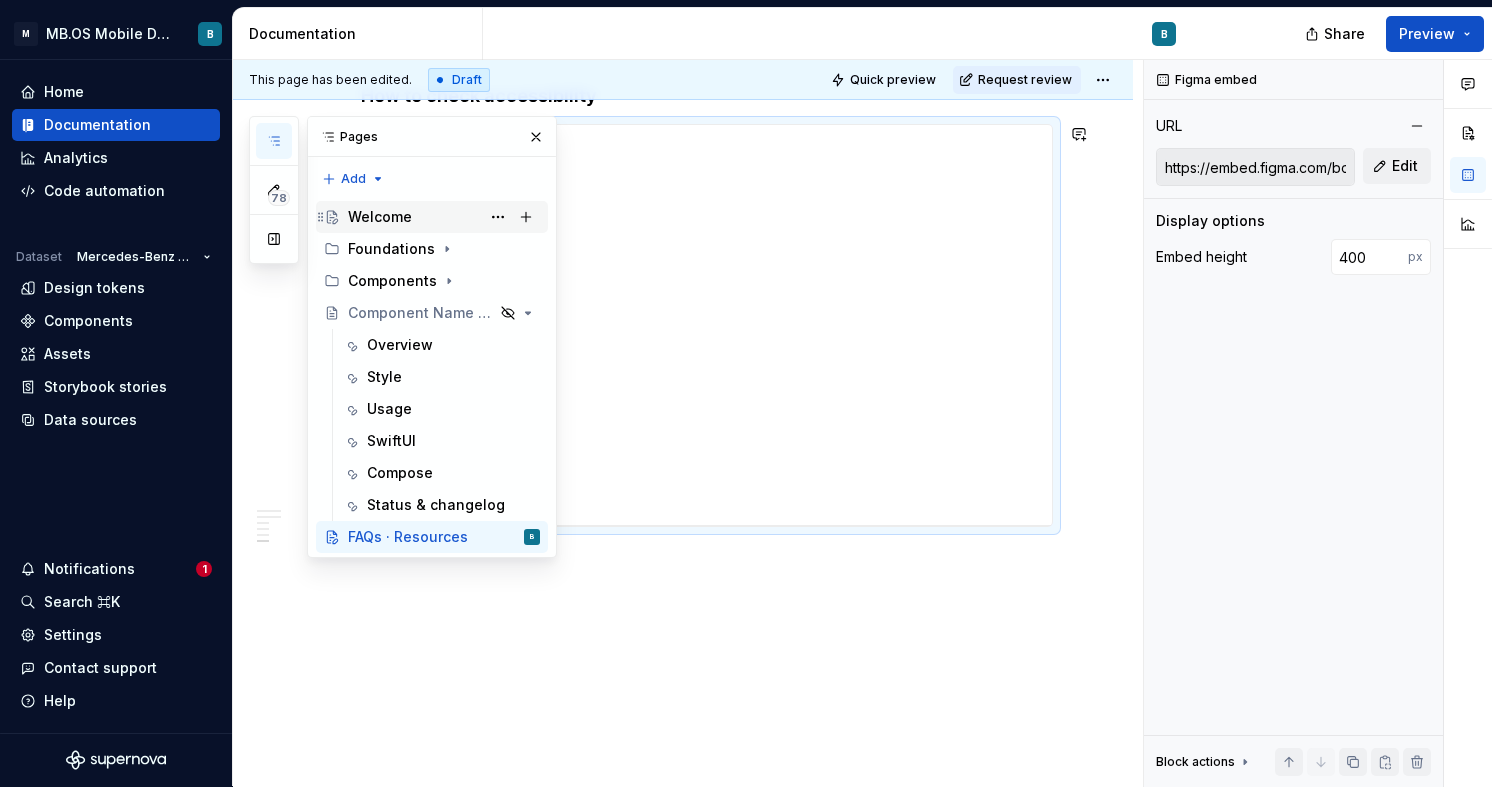 click on "Welcome" at bounding box center (380, 217) 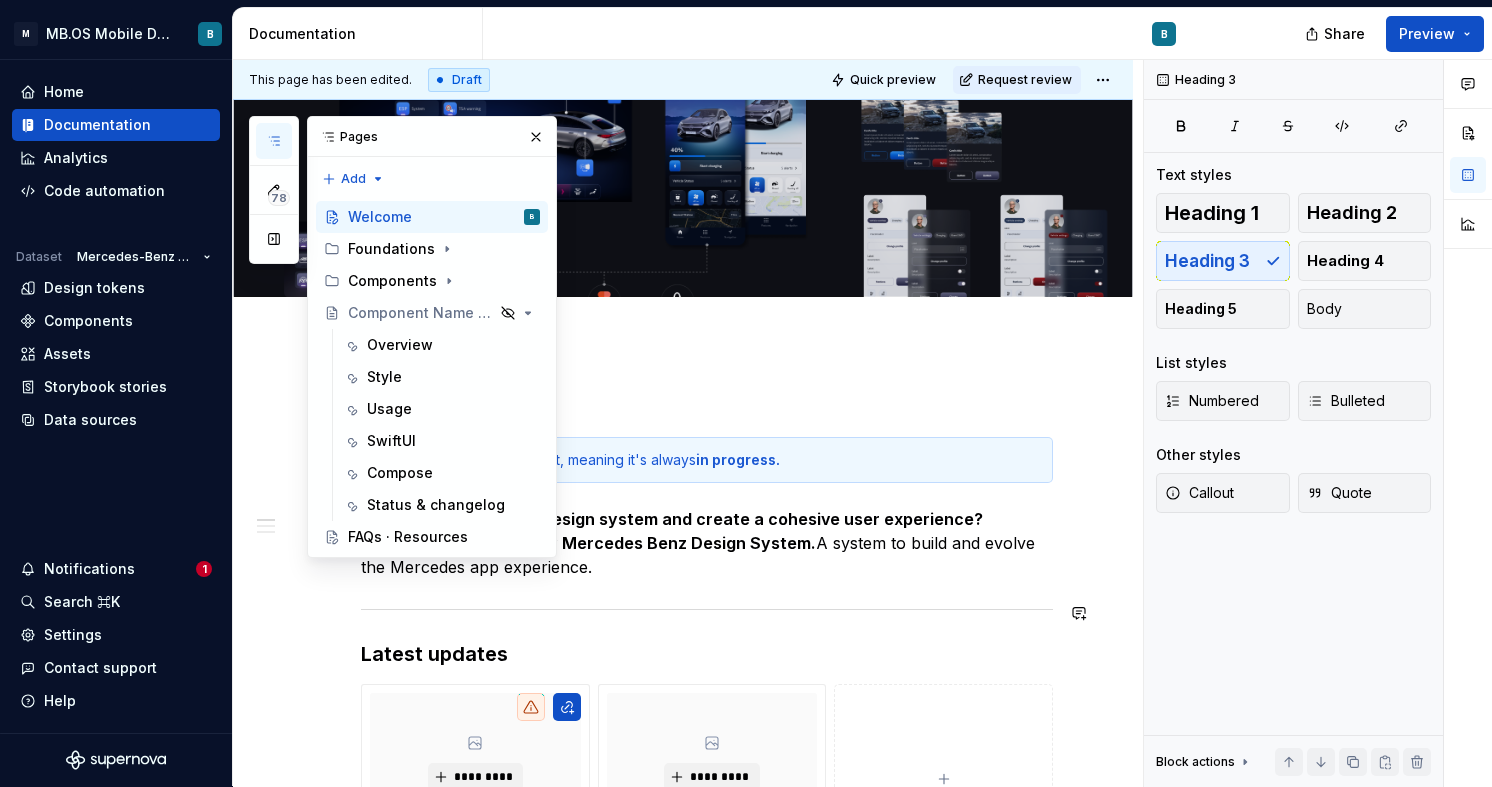 click on "**********" at bounding box center (707, 1153) 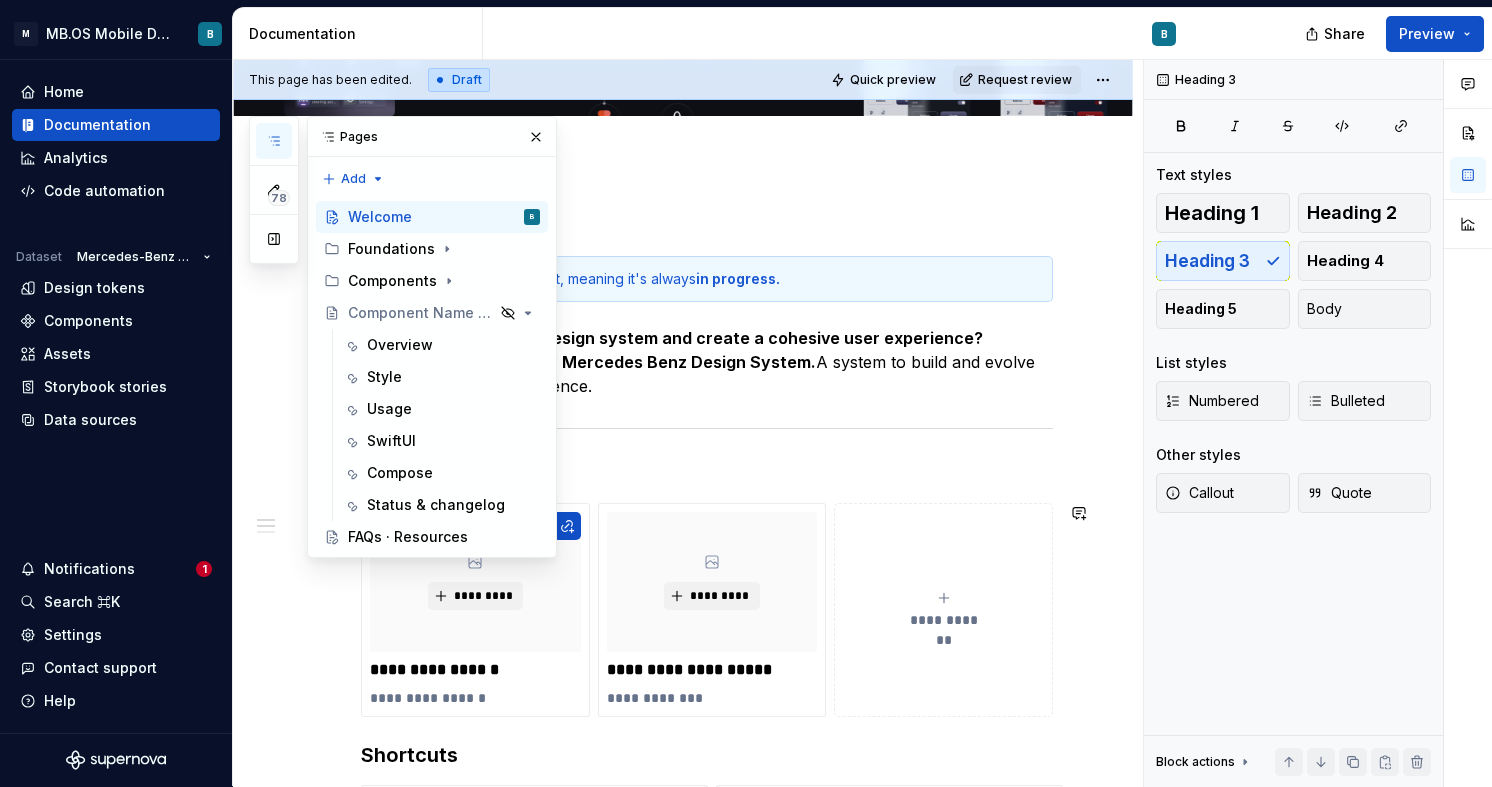 scroll, scrollTop: 218, scrollLeft: 0, axis: vertical 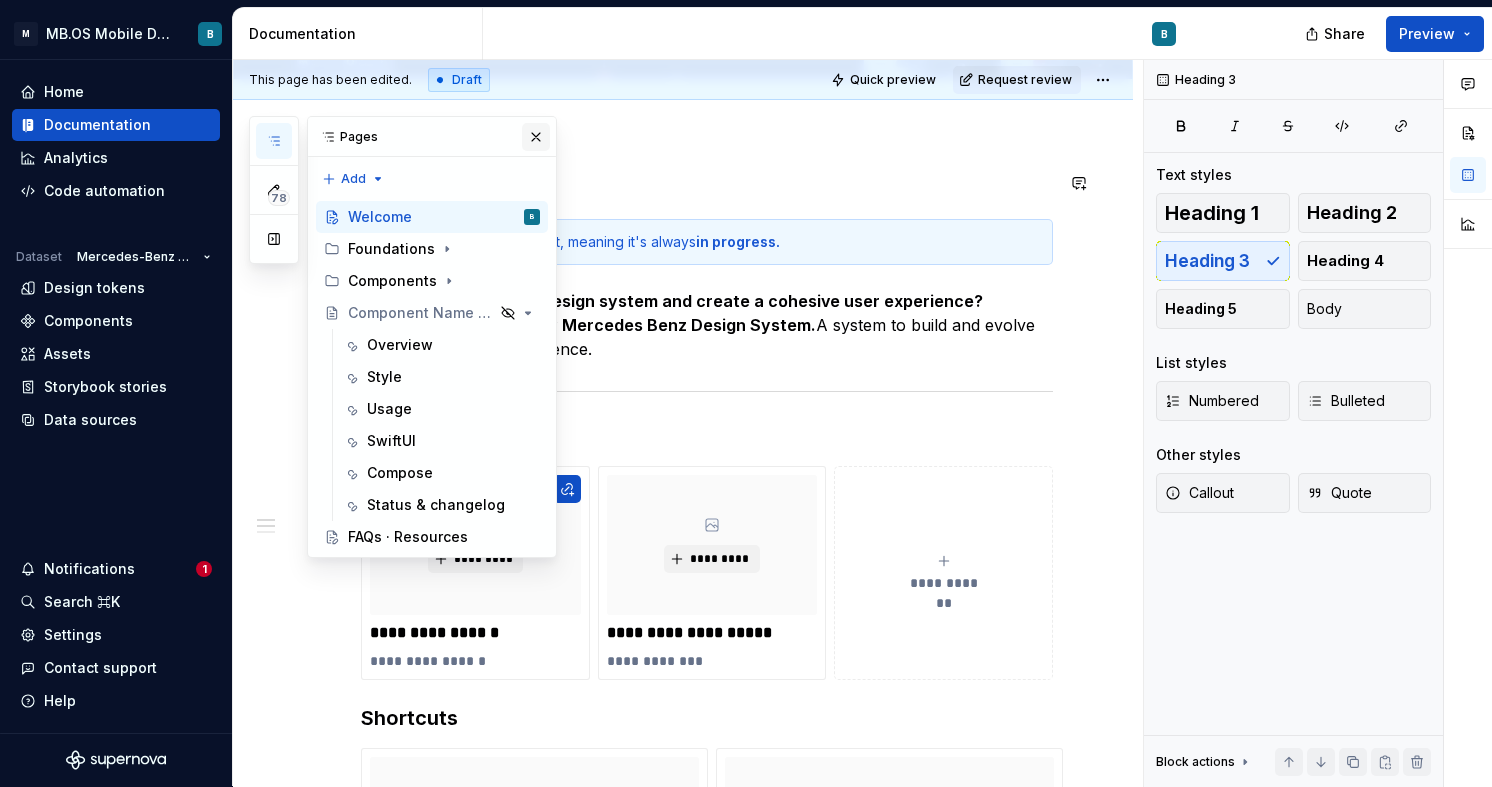 click at bounding box center (536, 137) 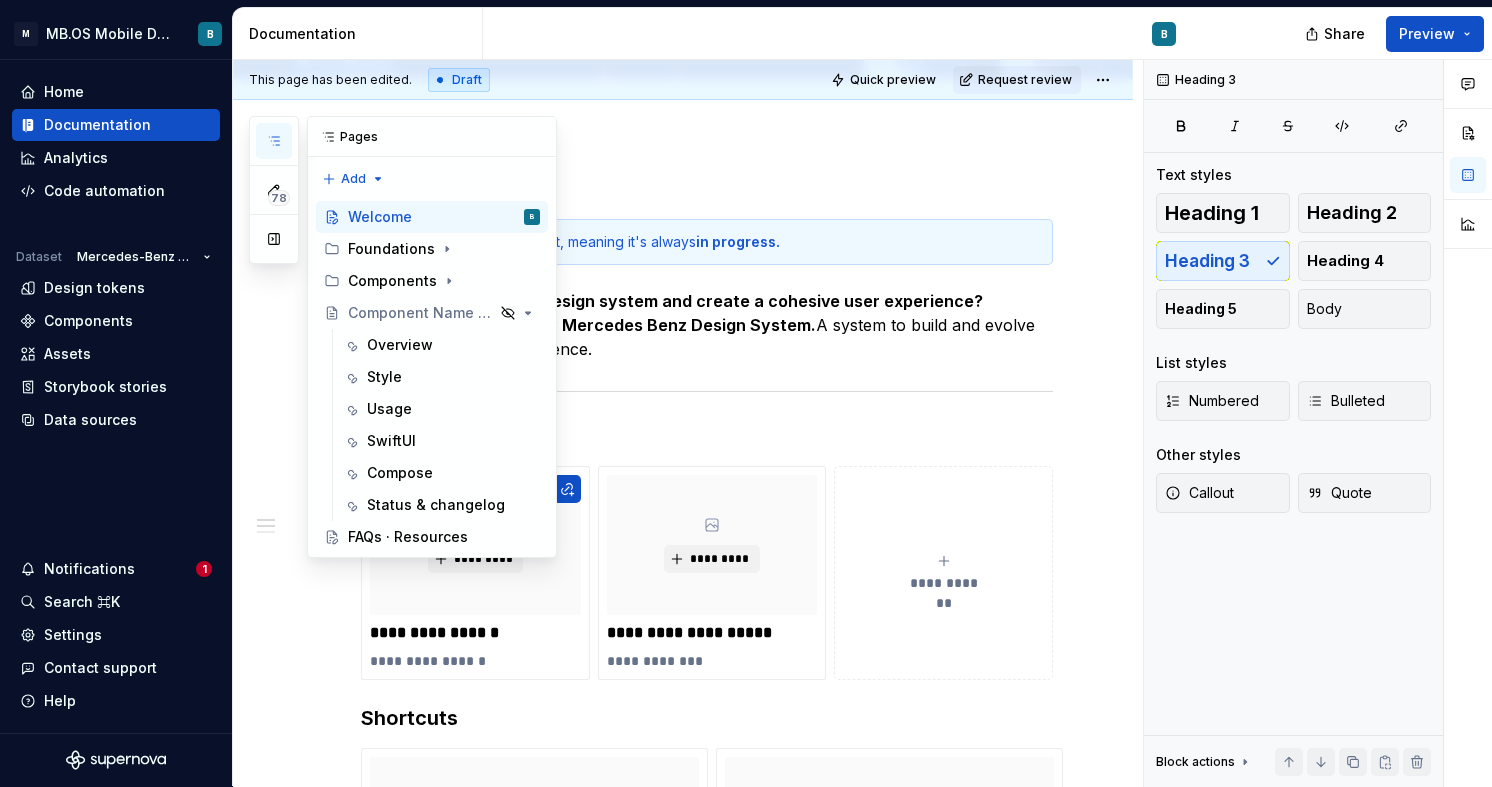 click 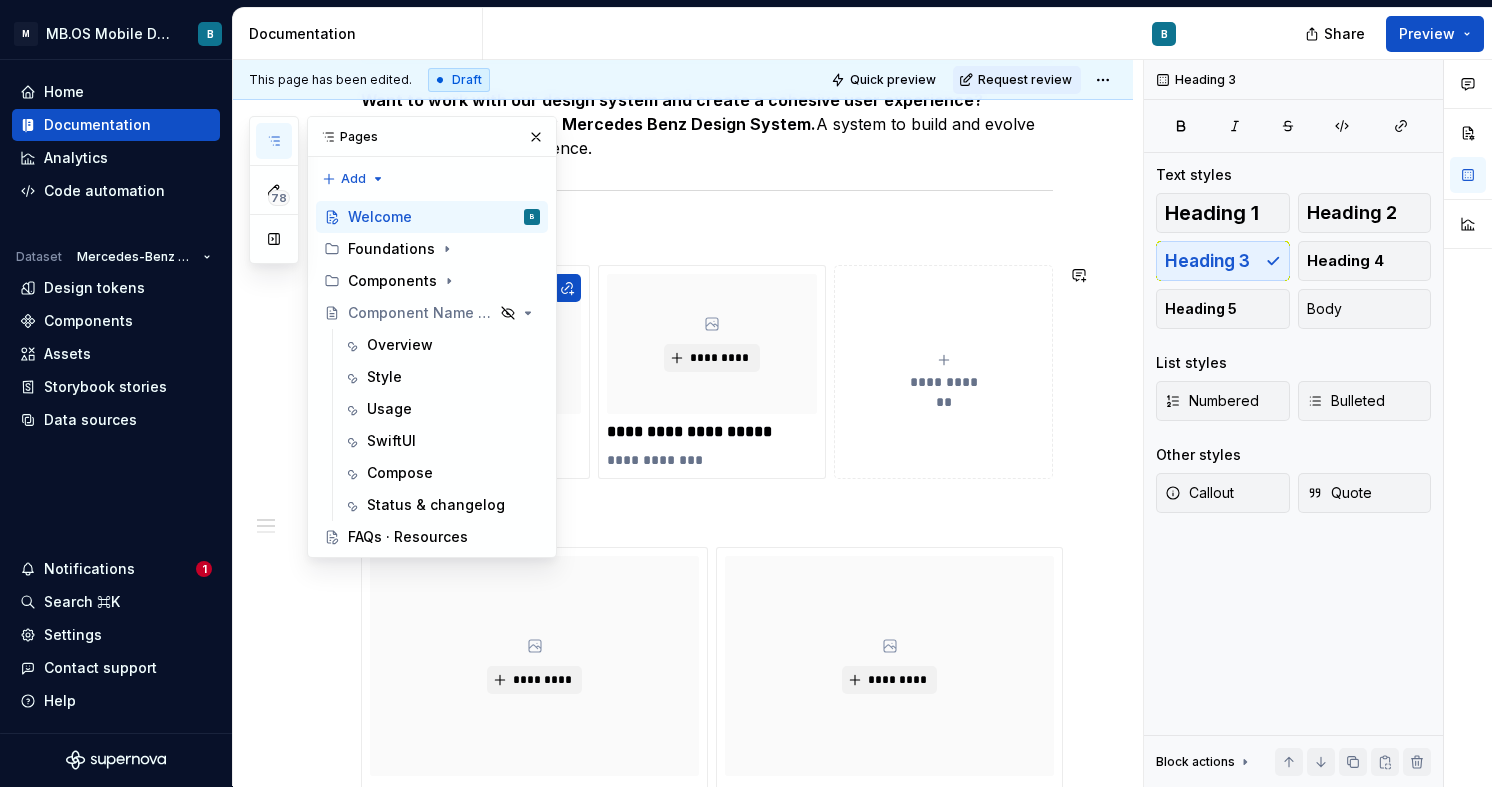 click on "**********" at bounding box center (707, 372) 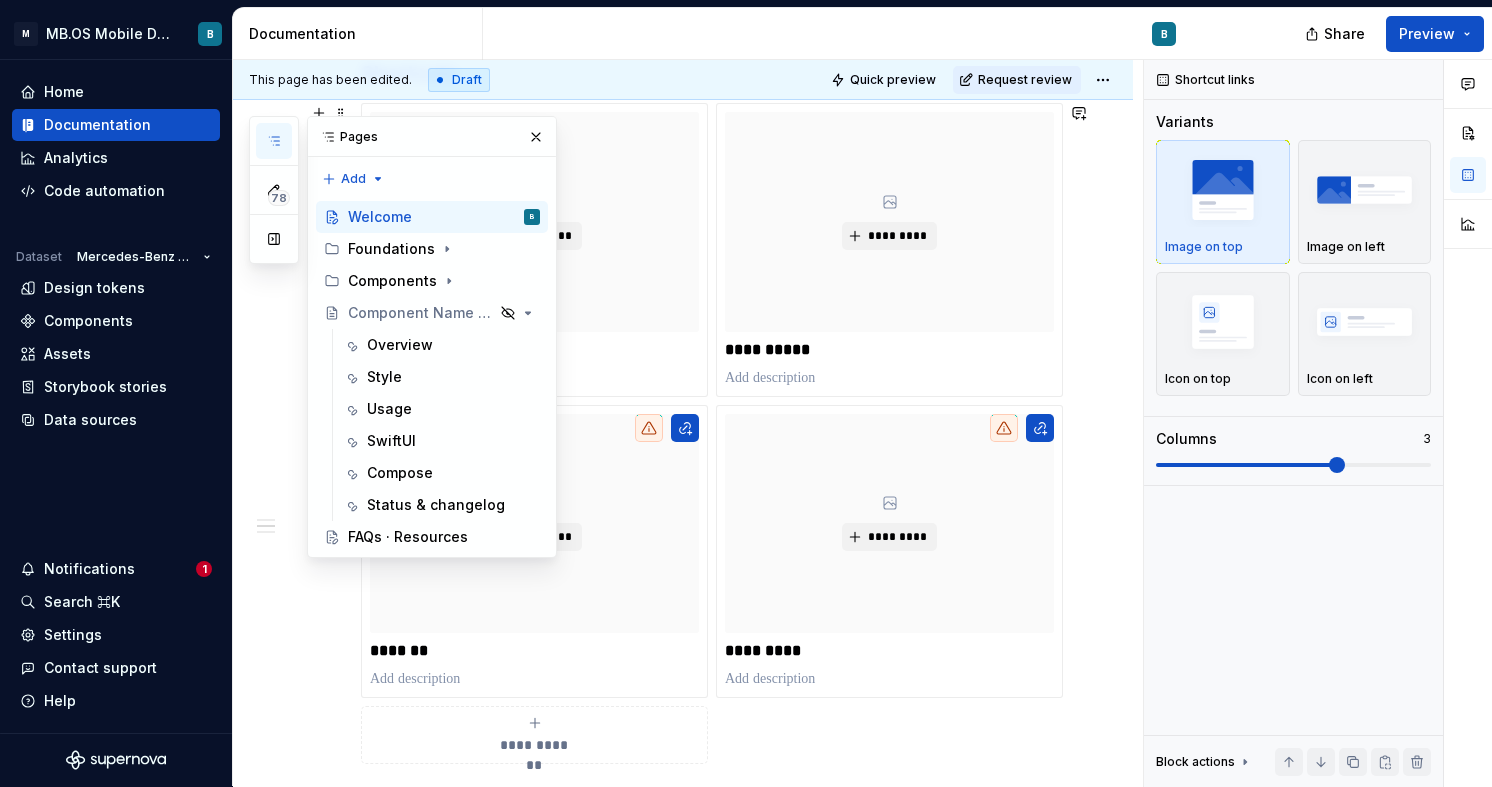 click on "**********" at bounding box center [707, 290] 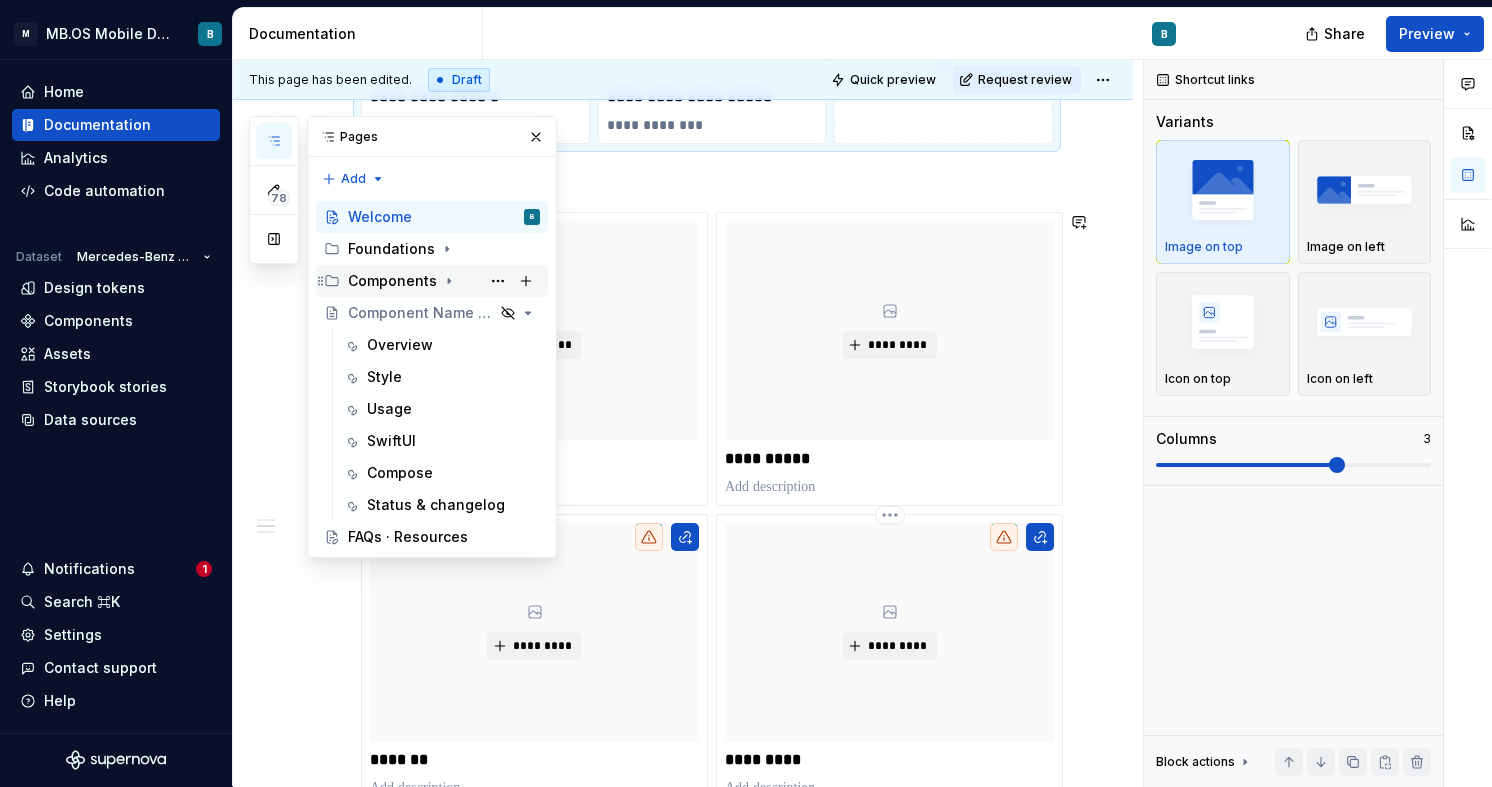 scroll, scrollTop: 724, scrollLeft: 0, axis: vertical 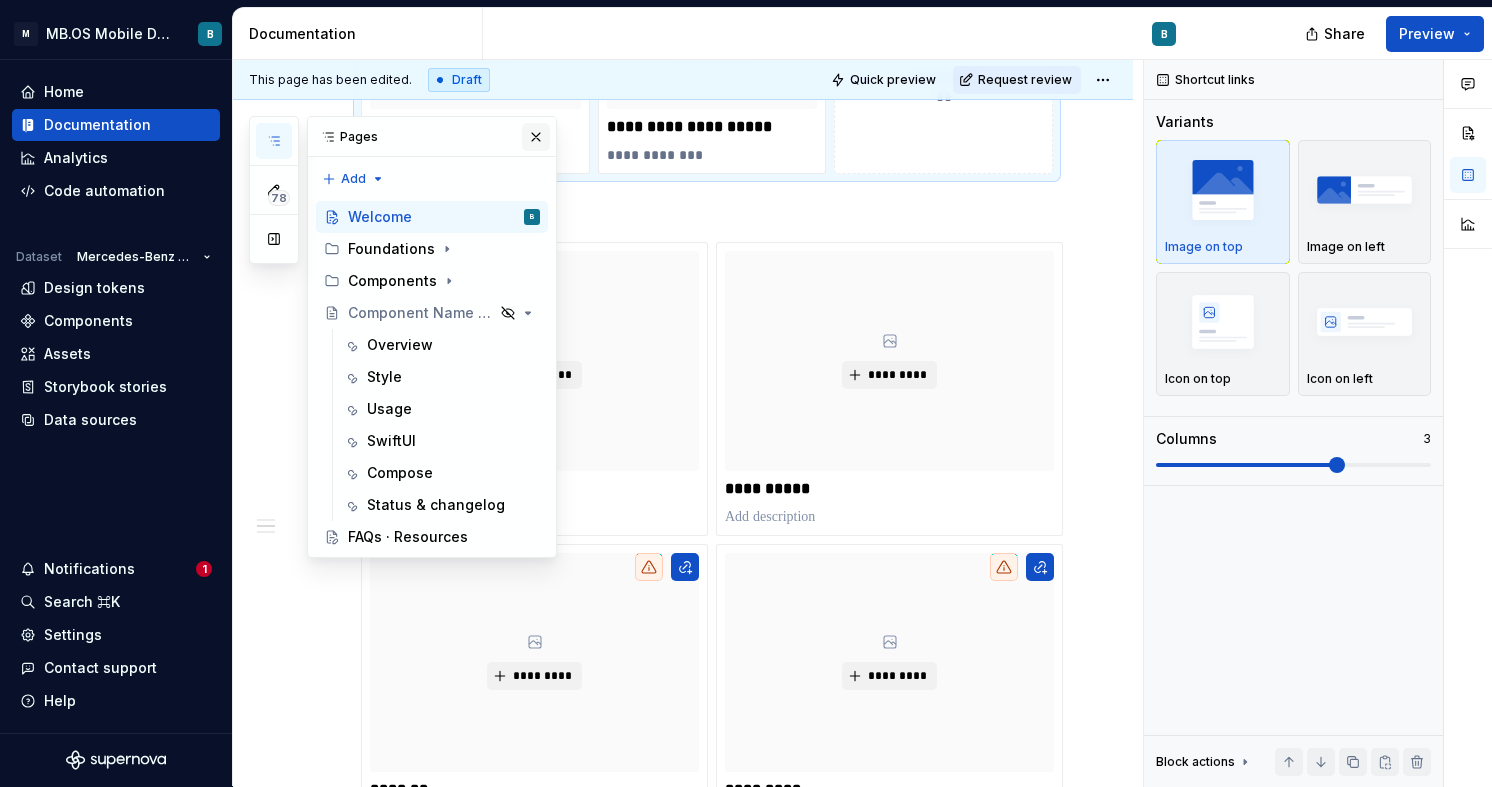 click at bounding box center [536, 137] 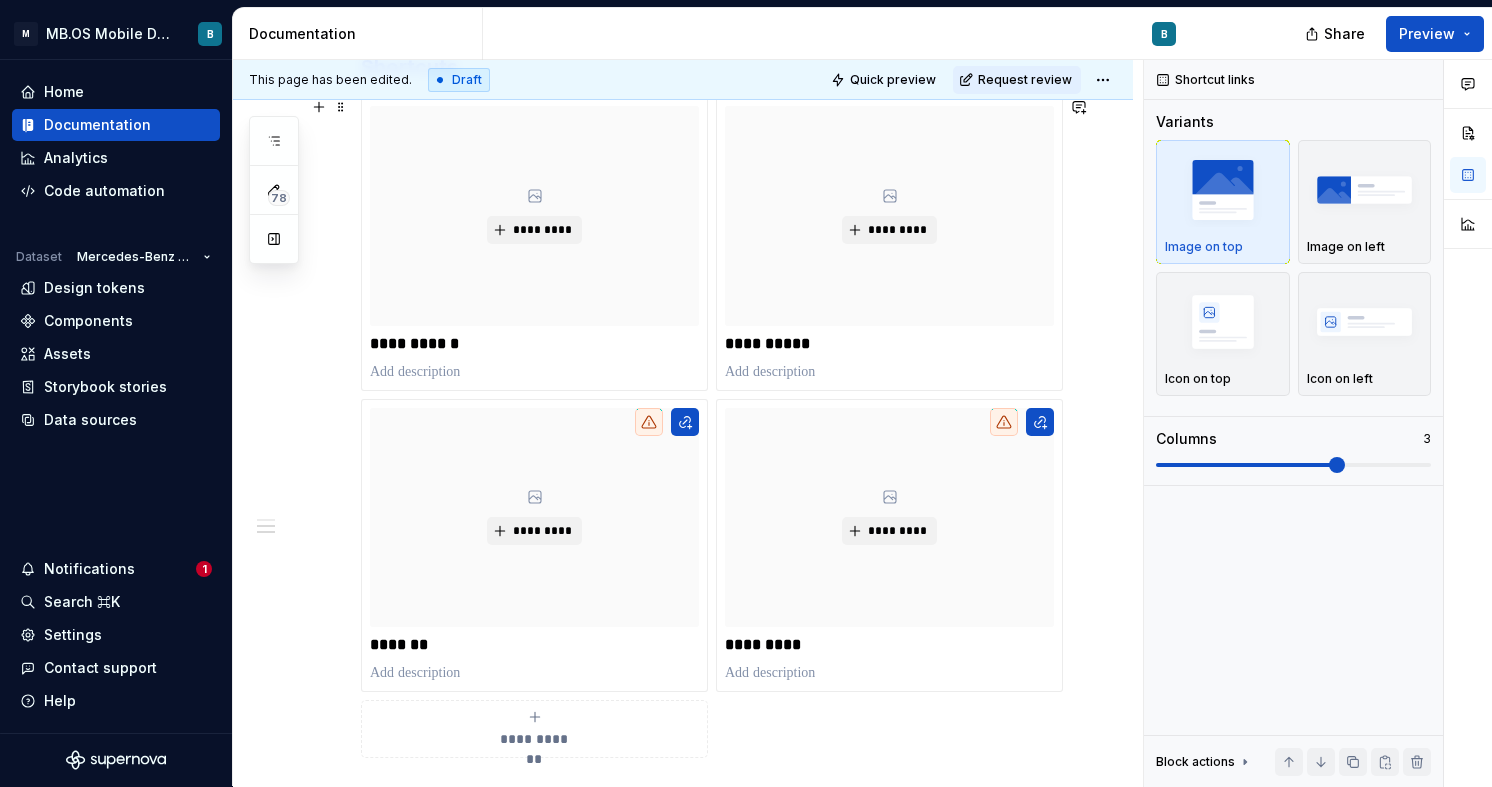 scroll, scrollTop: 872, scrollLeft: 0, axis: vertical 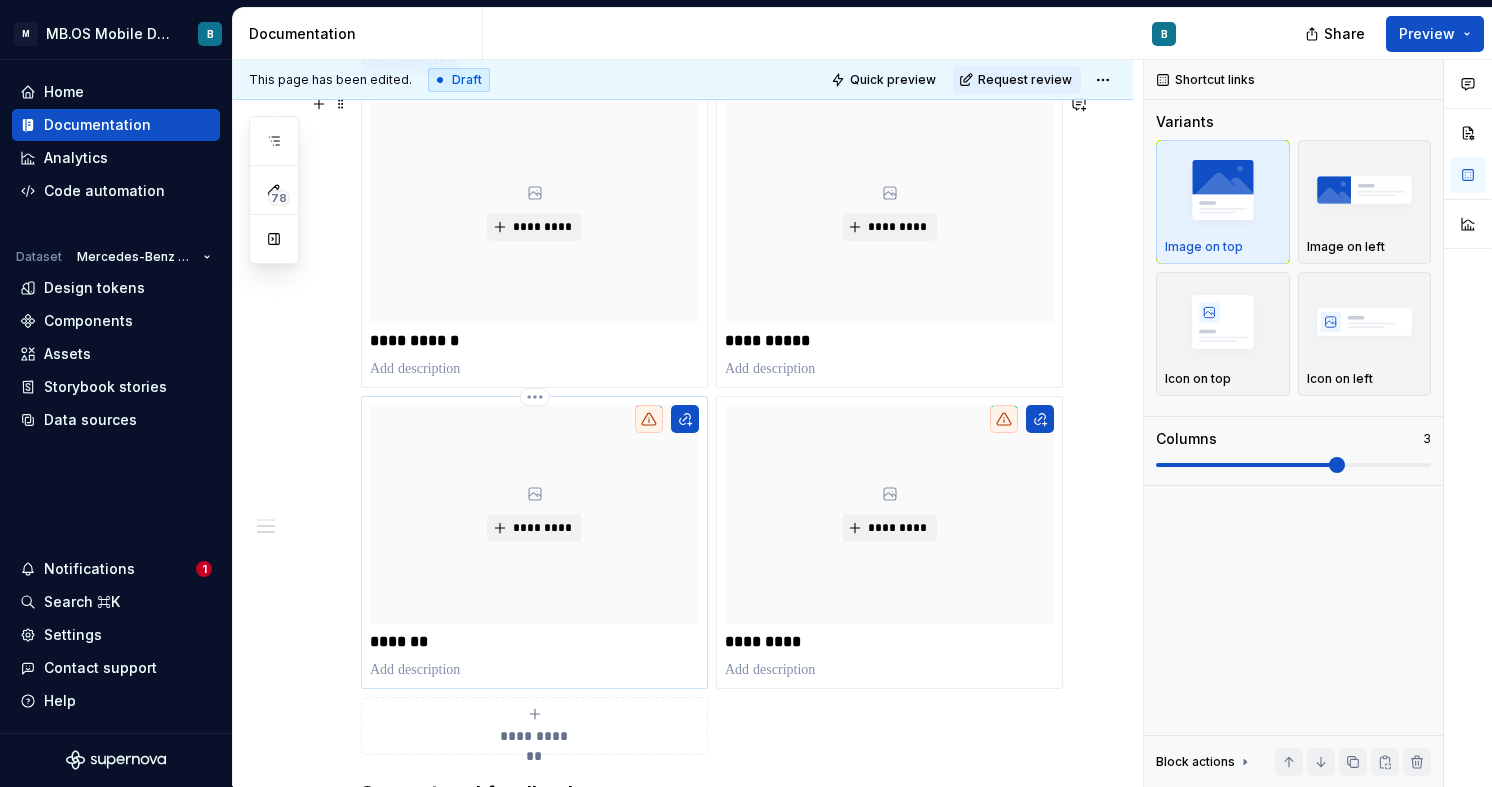 click on "*******" at bounding box center (534, 642) 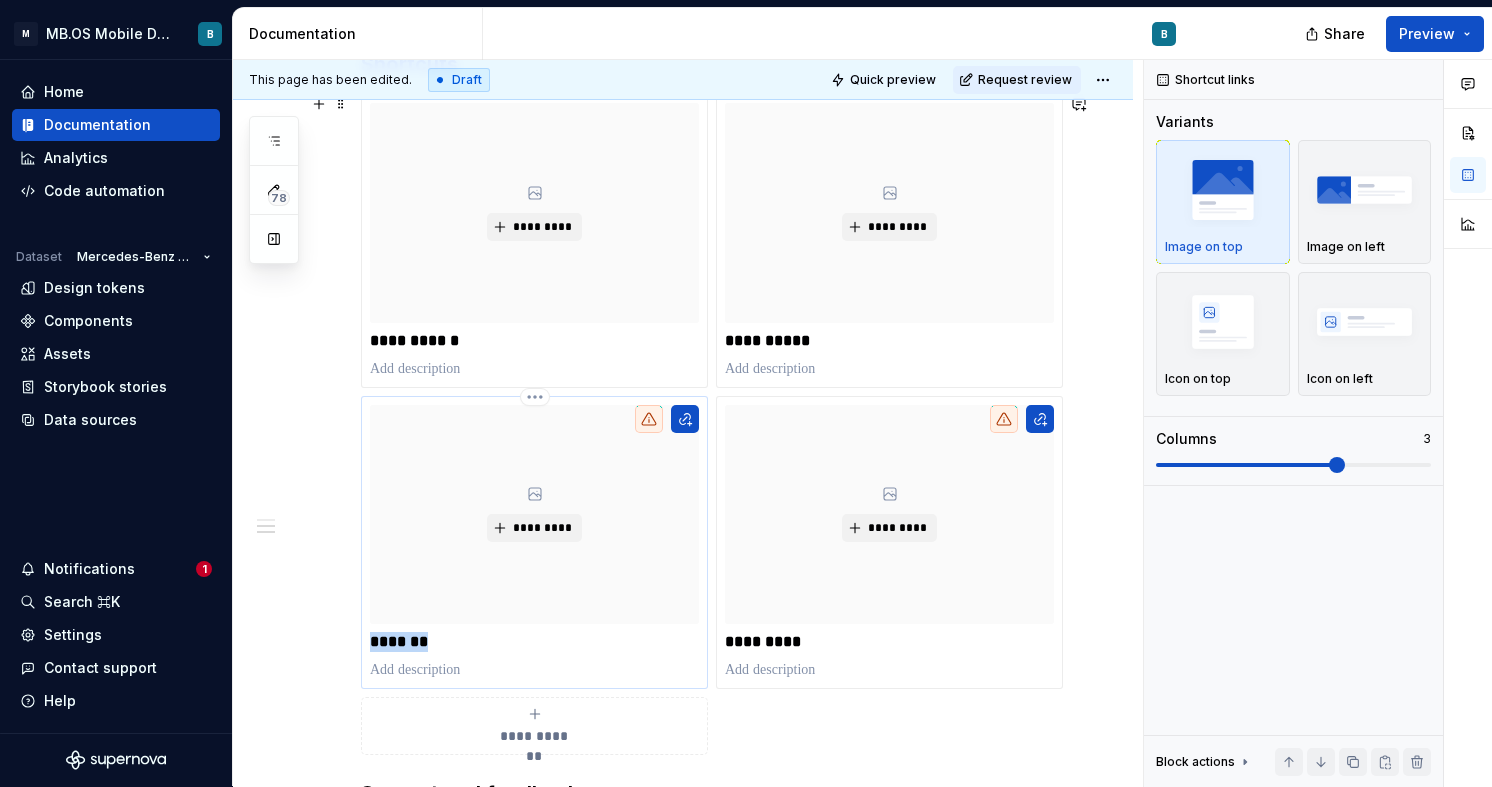 click on "*******" at bounding box center (534, 642) 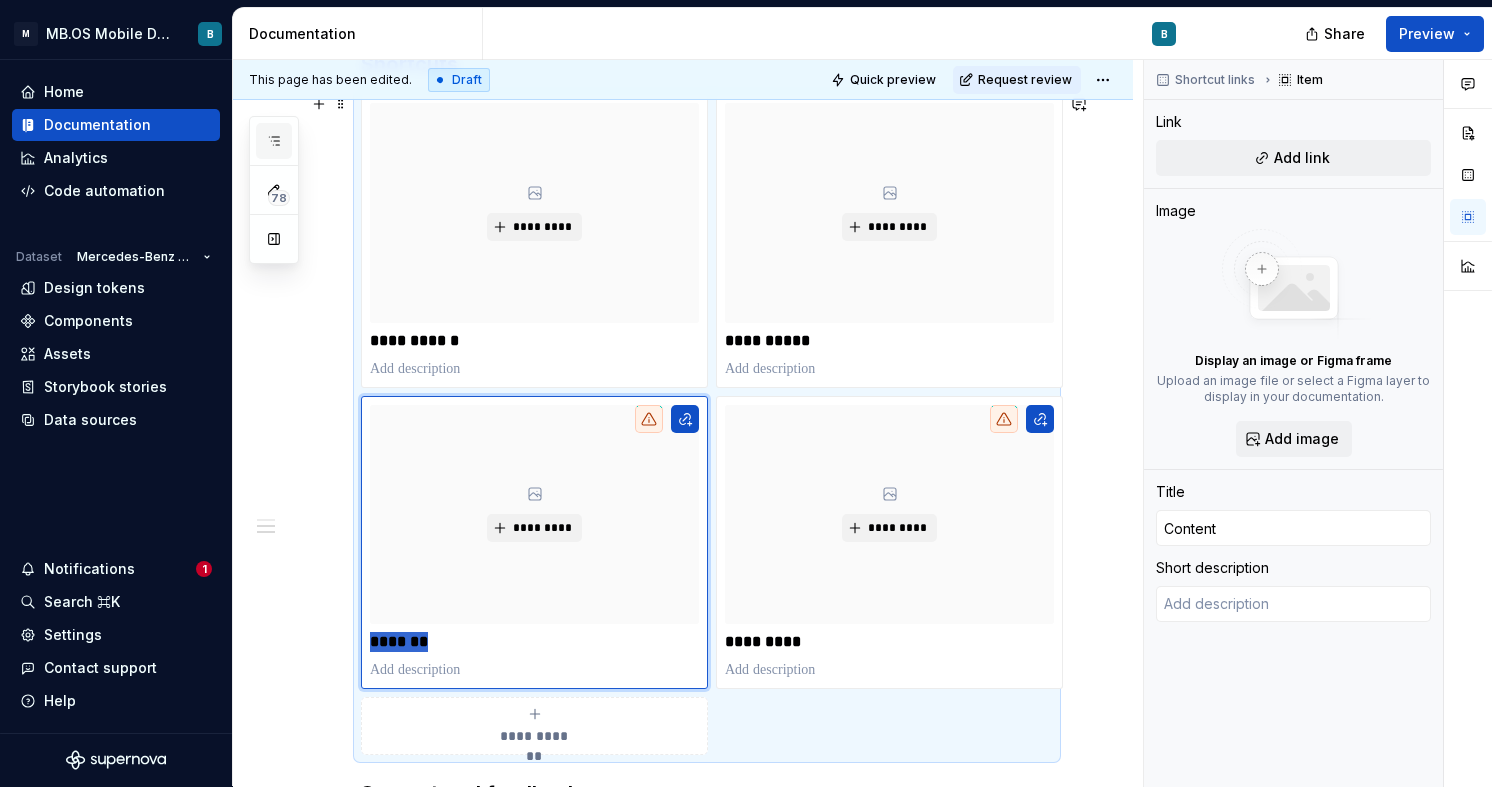 click at bounding box center (274, 141) 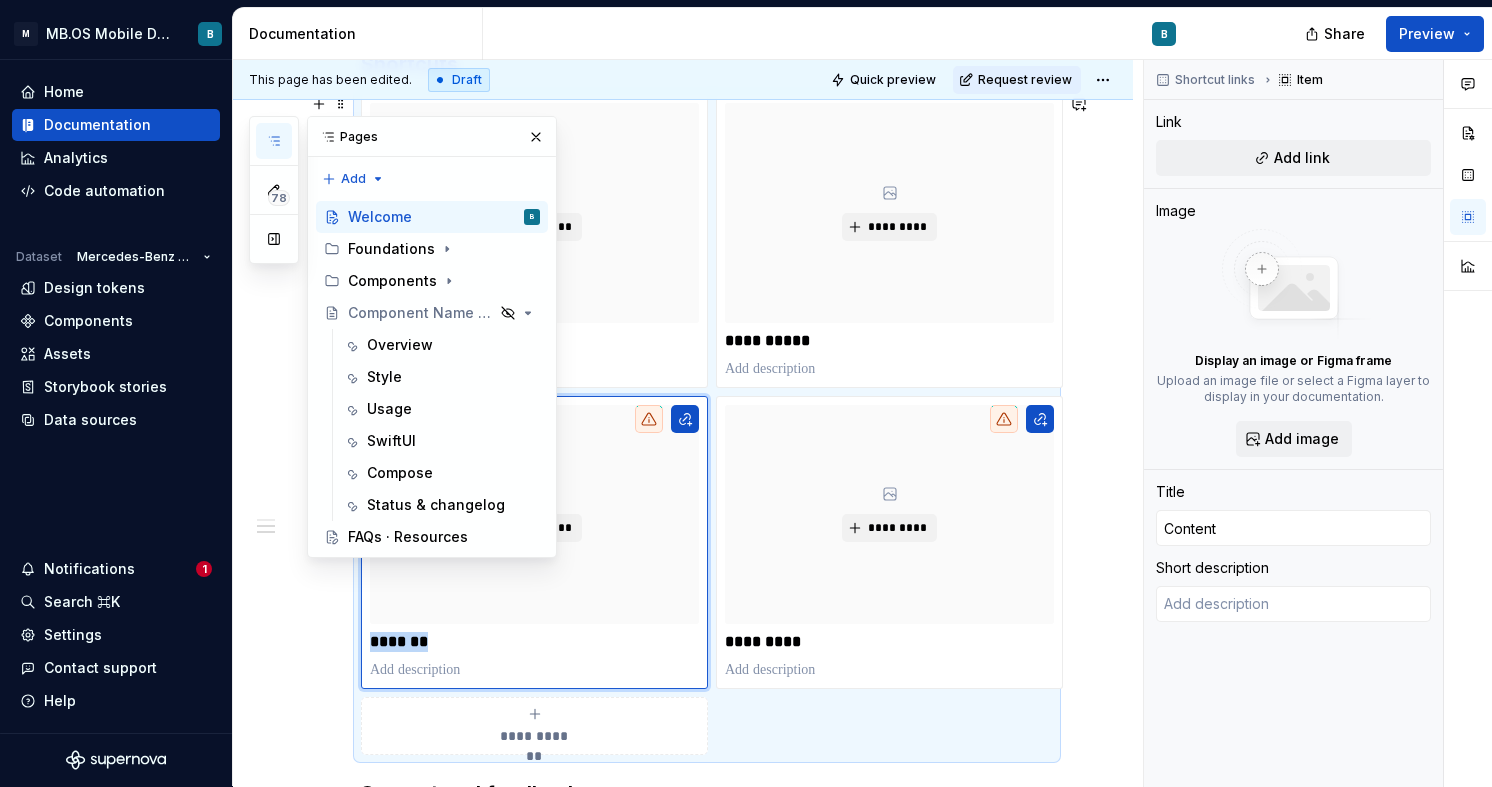 click at bounding box center (274, 141) 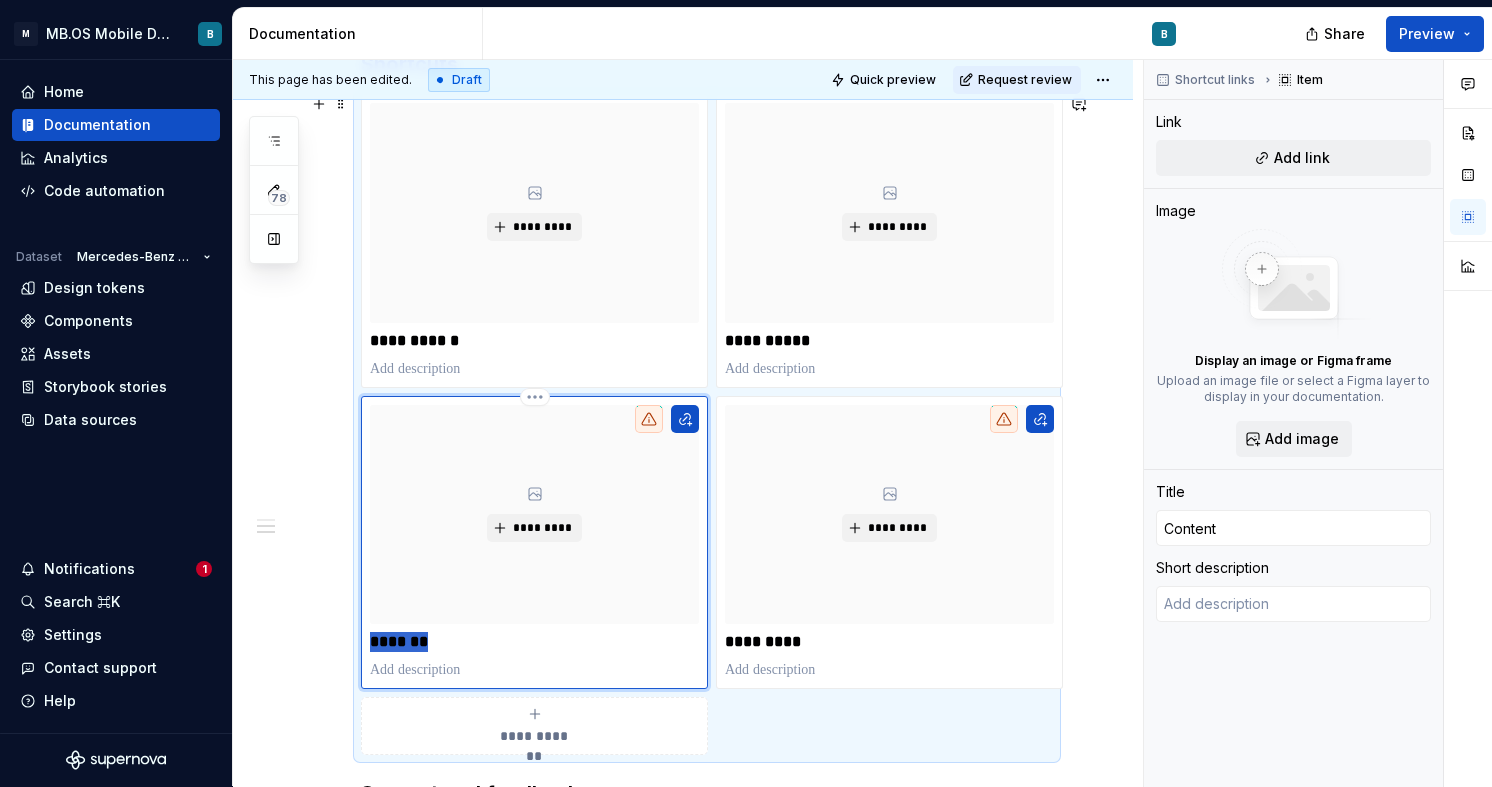 click on "*******" at bounding box center [534, 642] 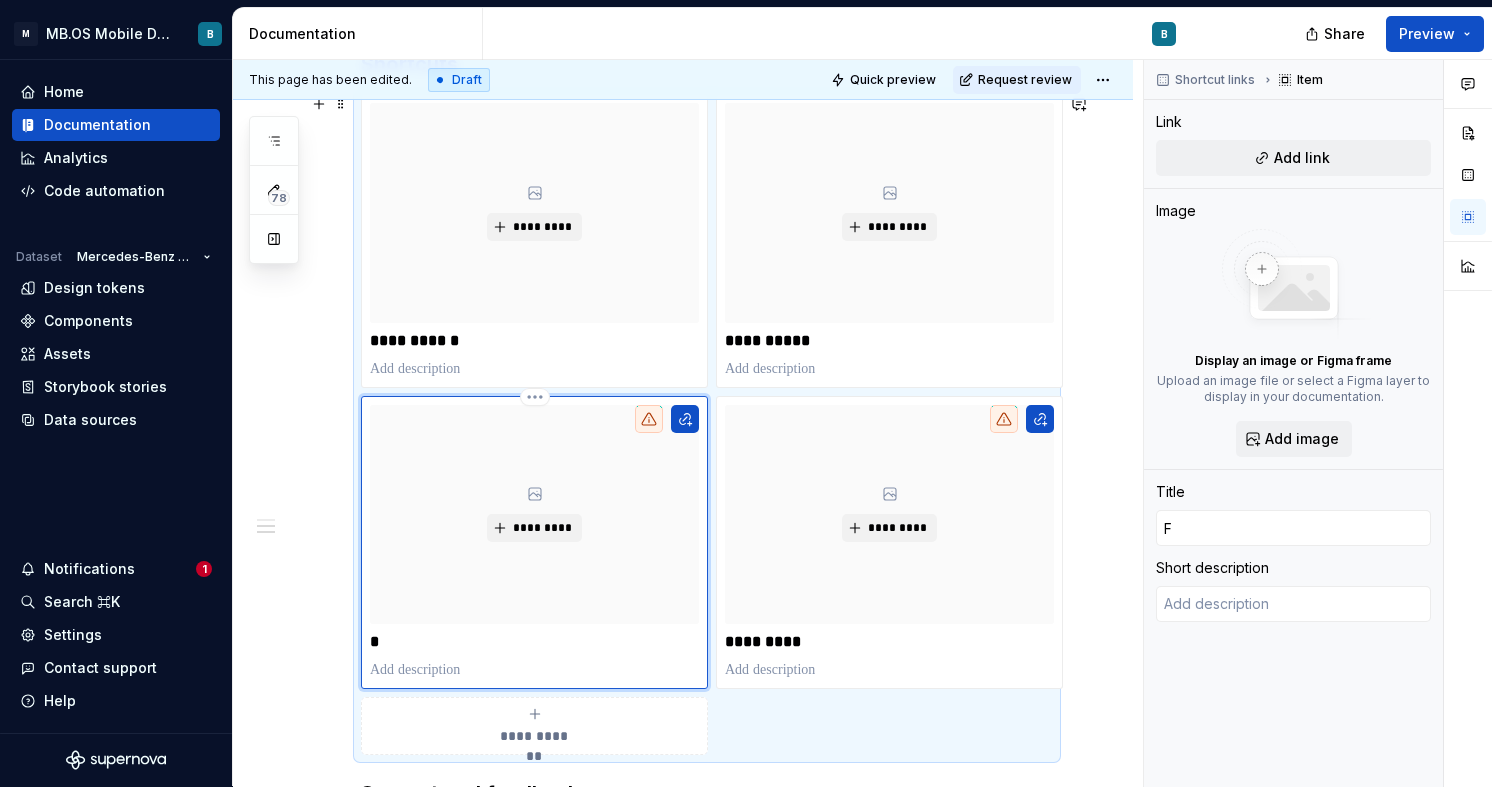 type on "*" 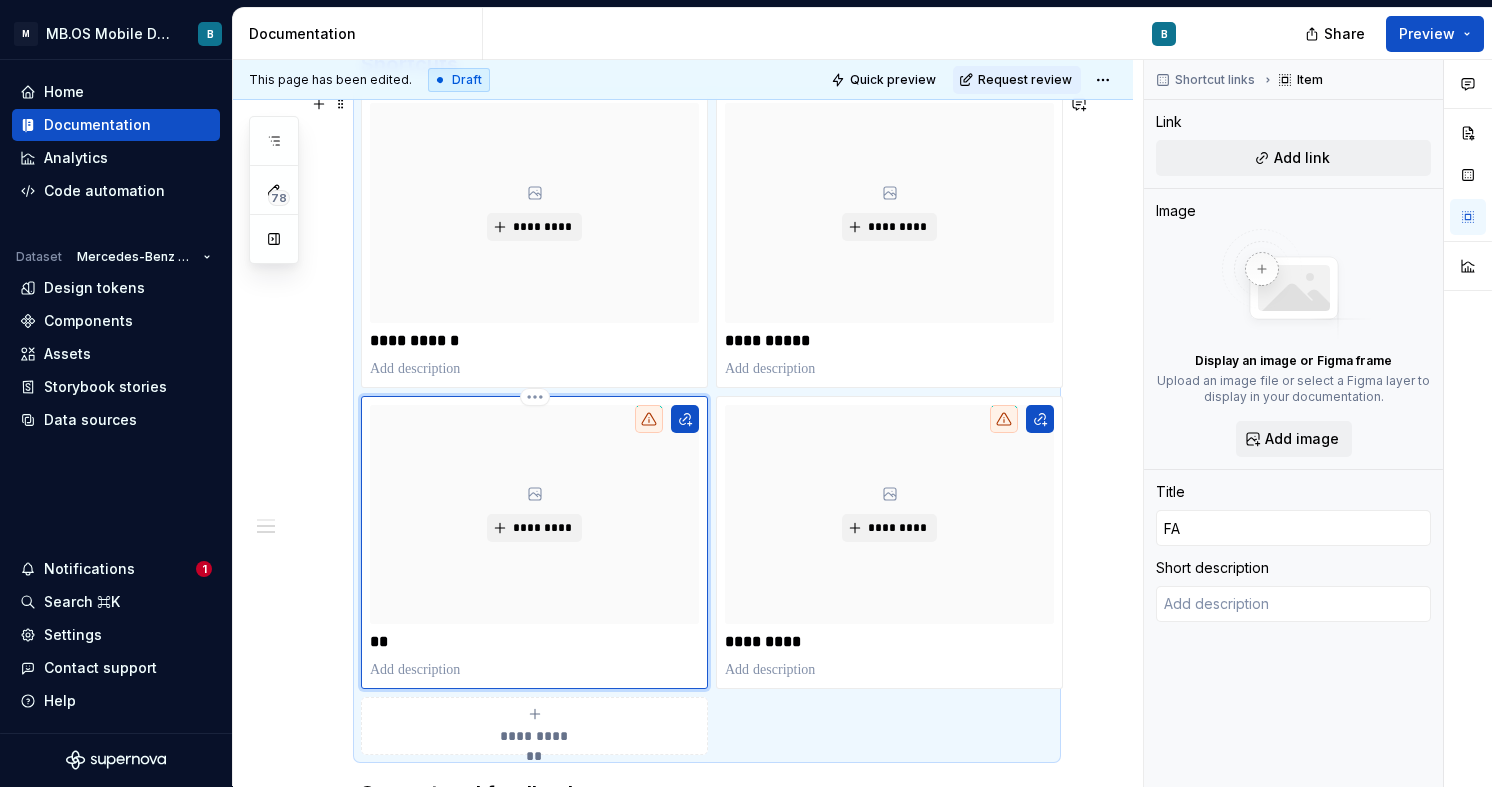type on "*" 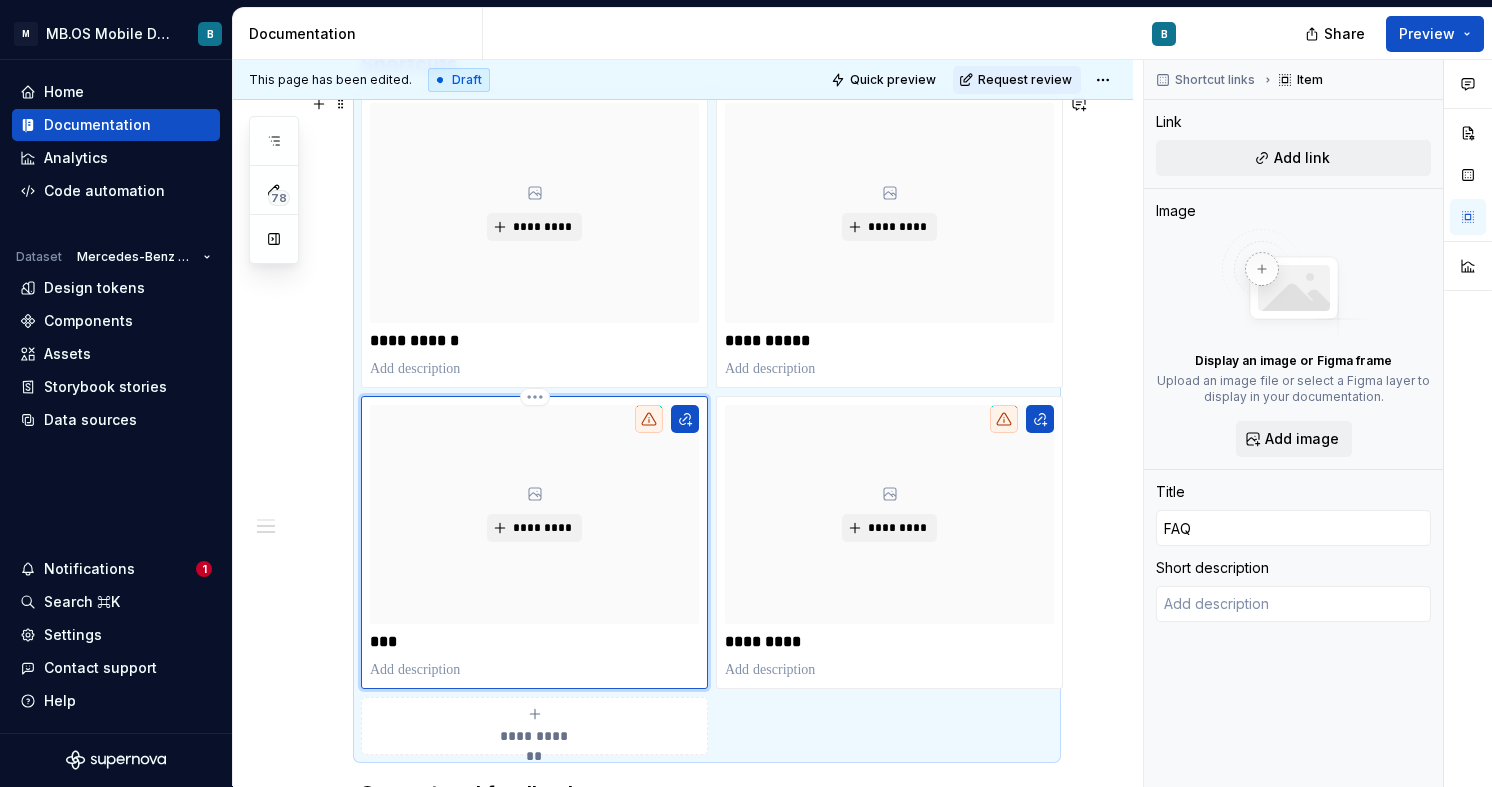 type on "*" 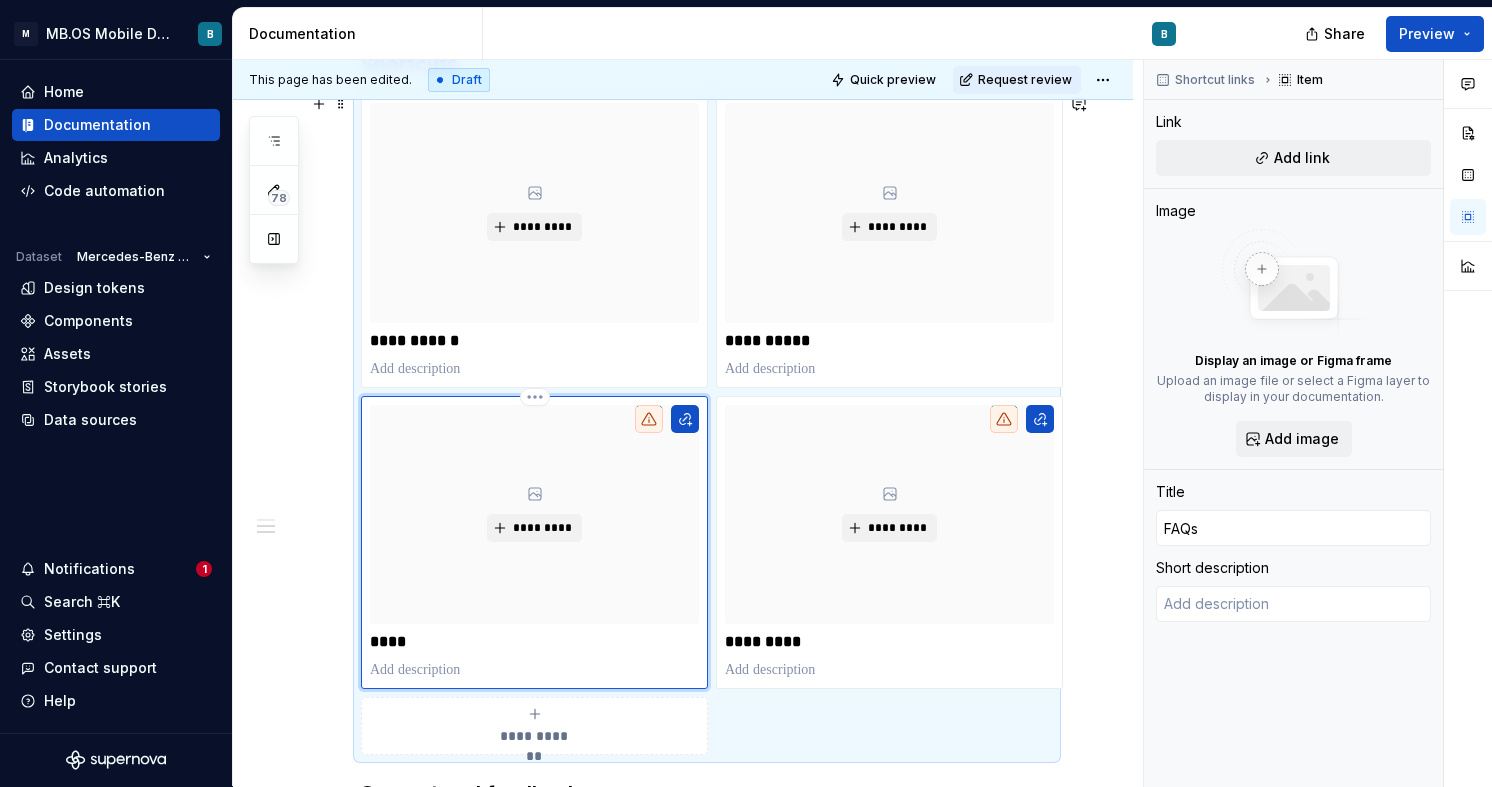 type on "*" 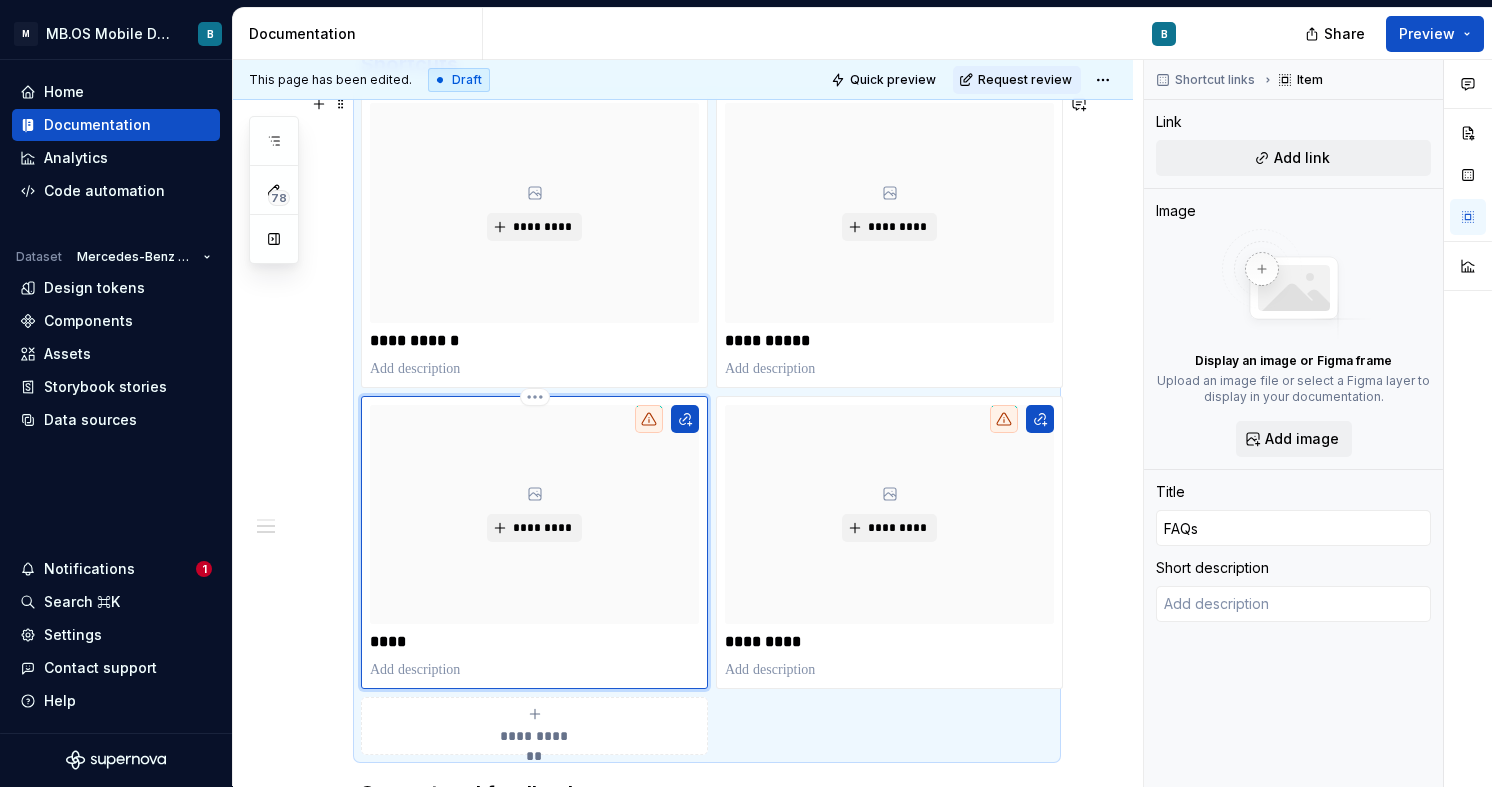 type on "*" 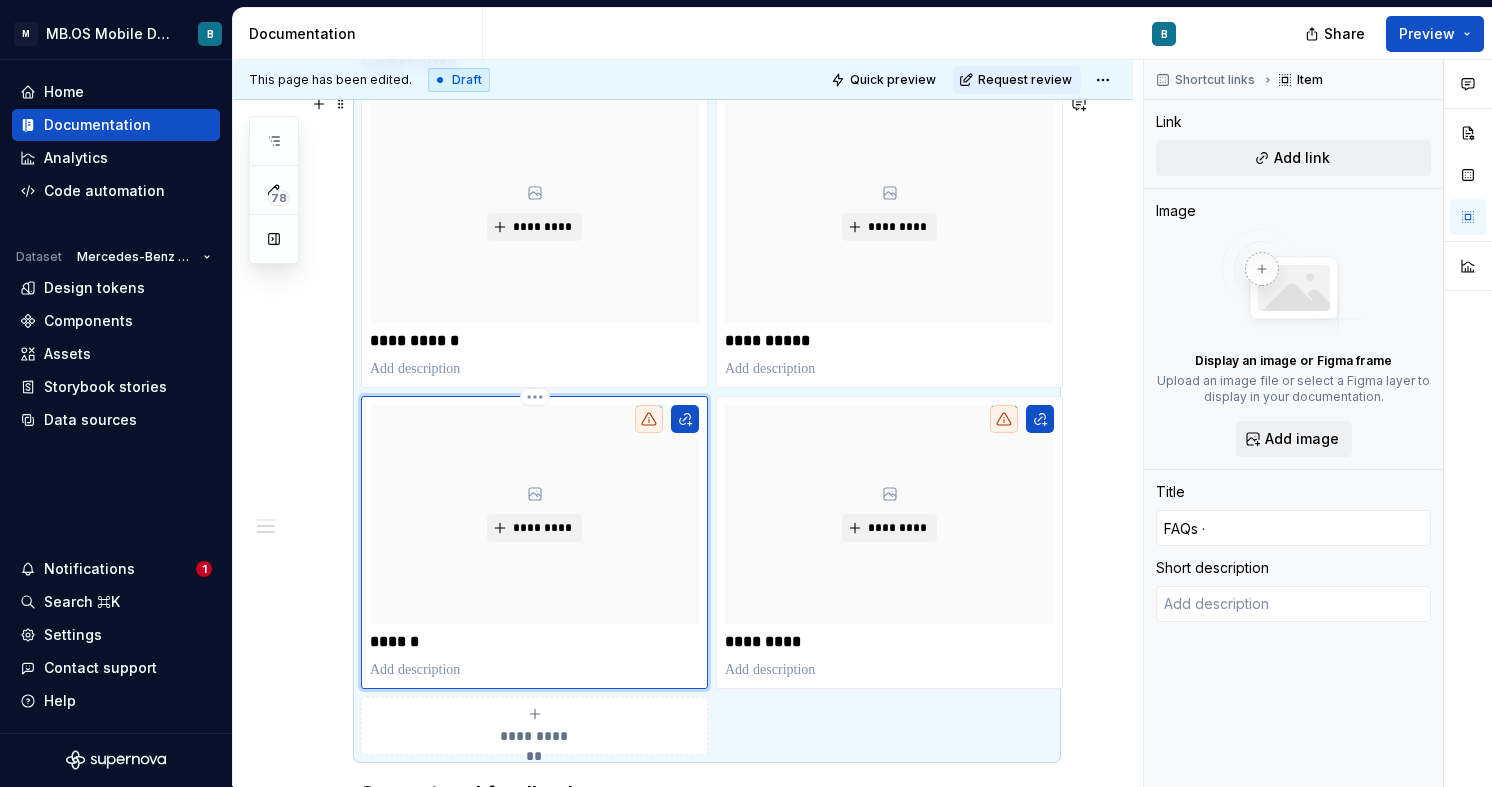 type on "*" 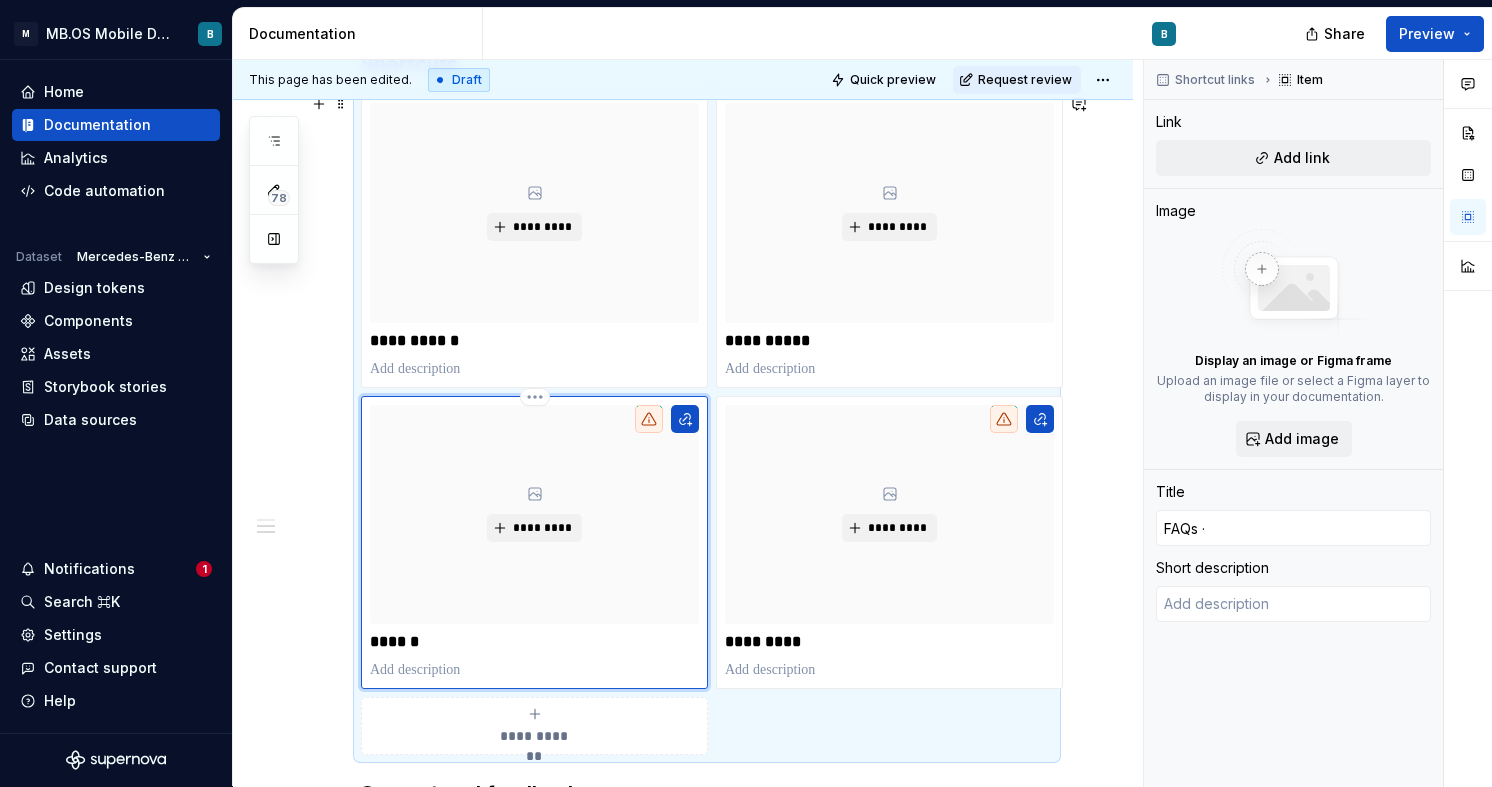 type on "*" 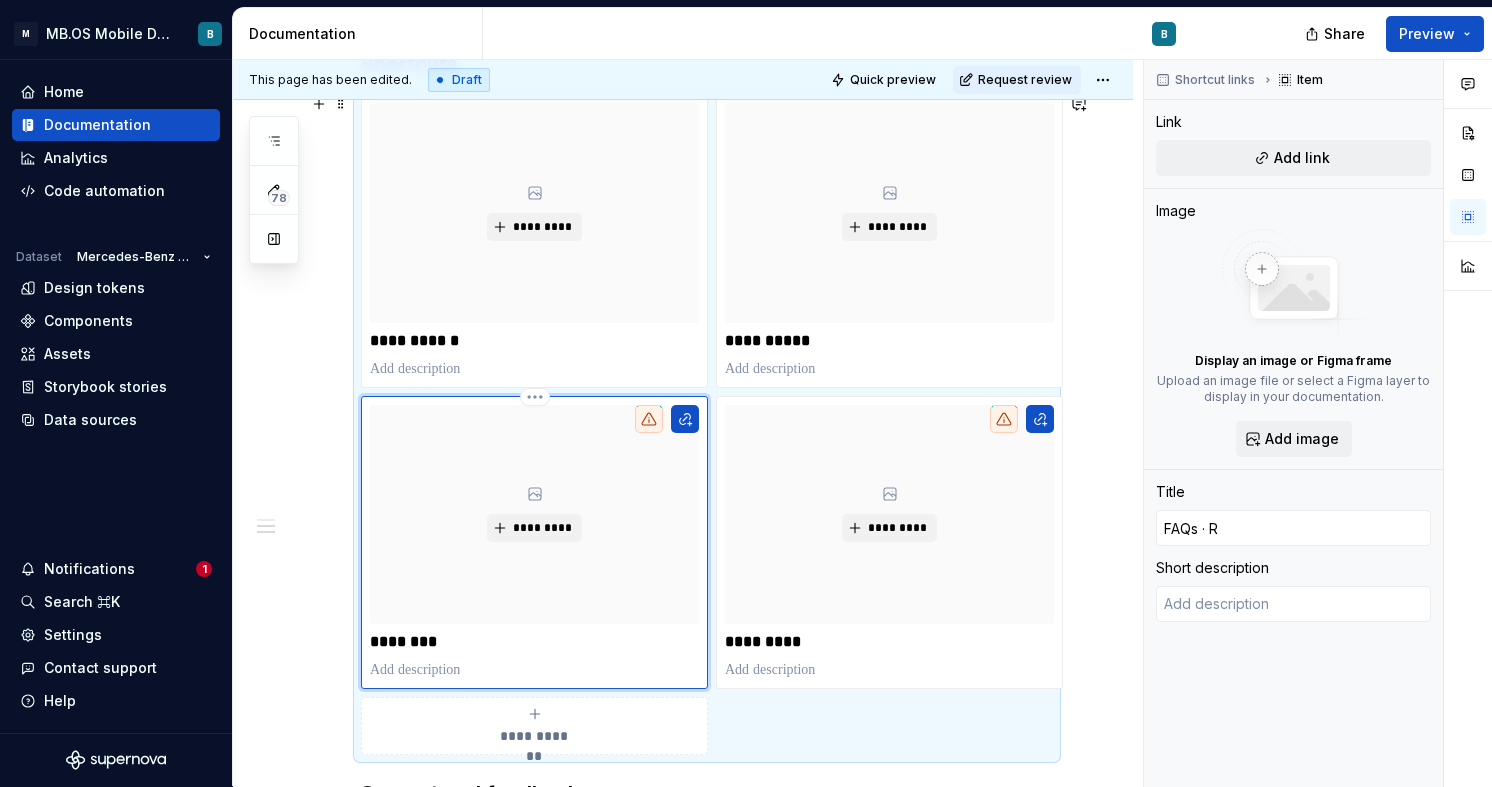 type on "*" 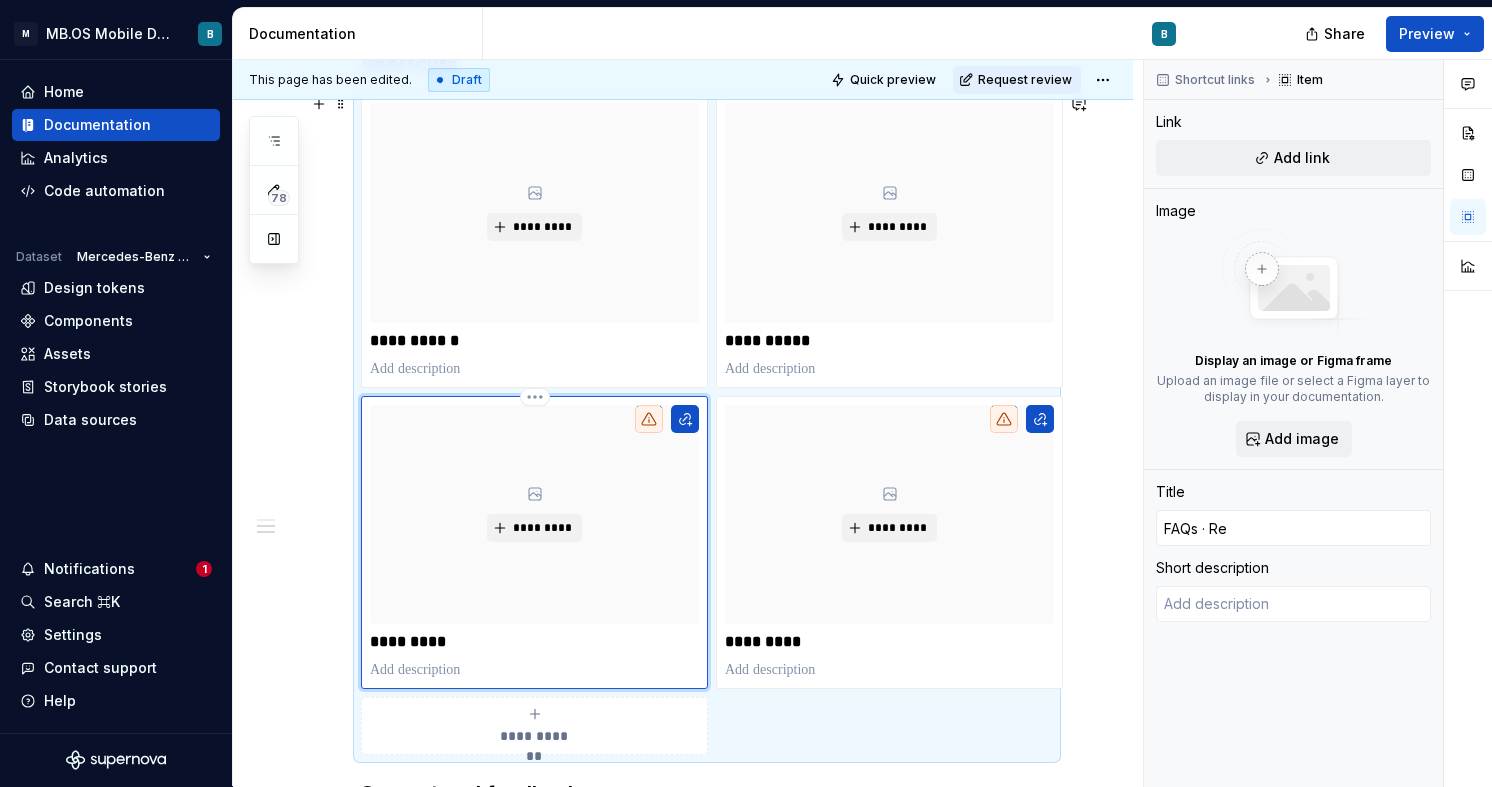 type on "*" 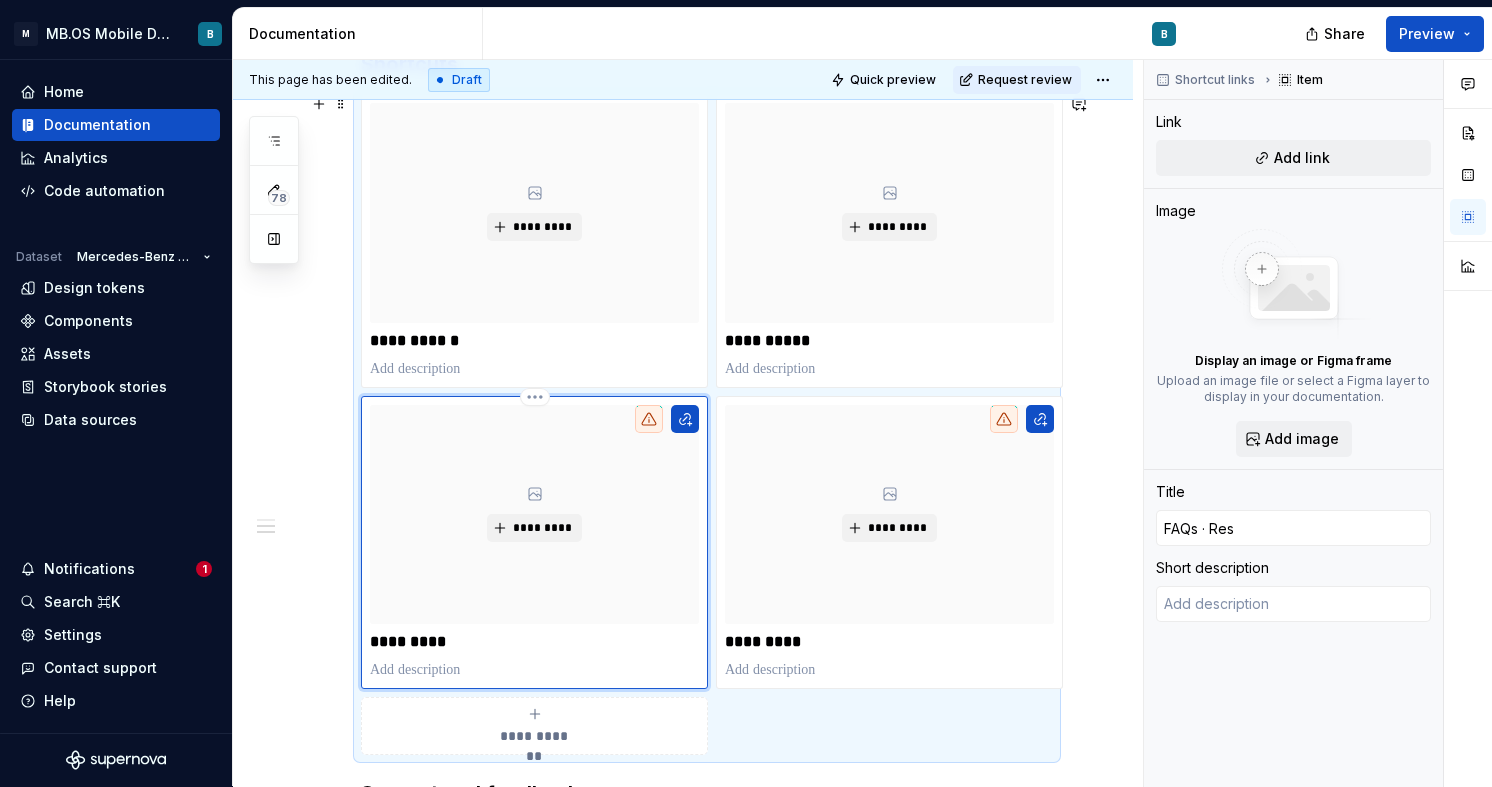 type on "*" 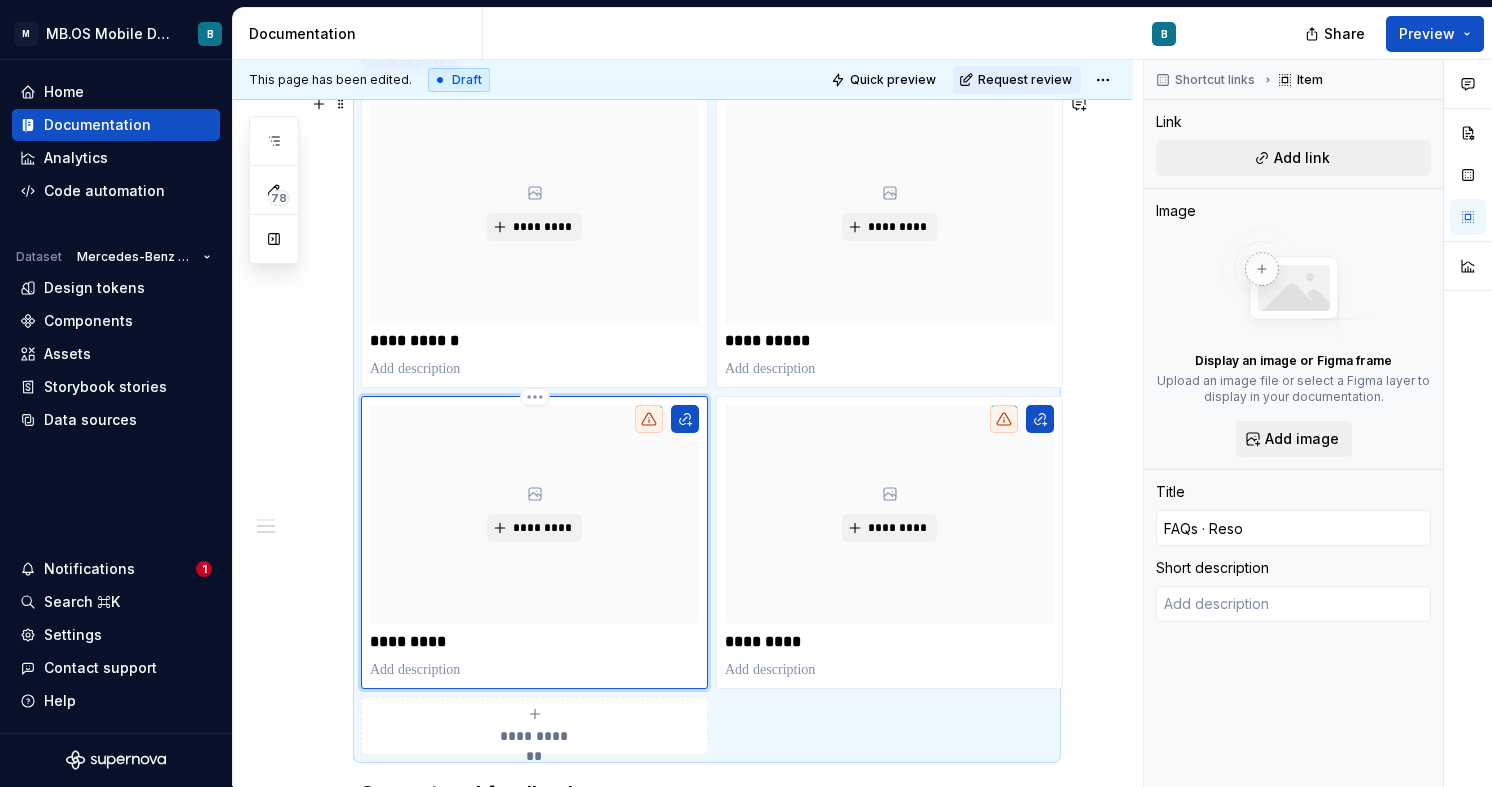 type on "*" 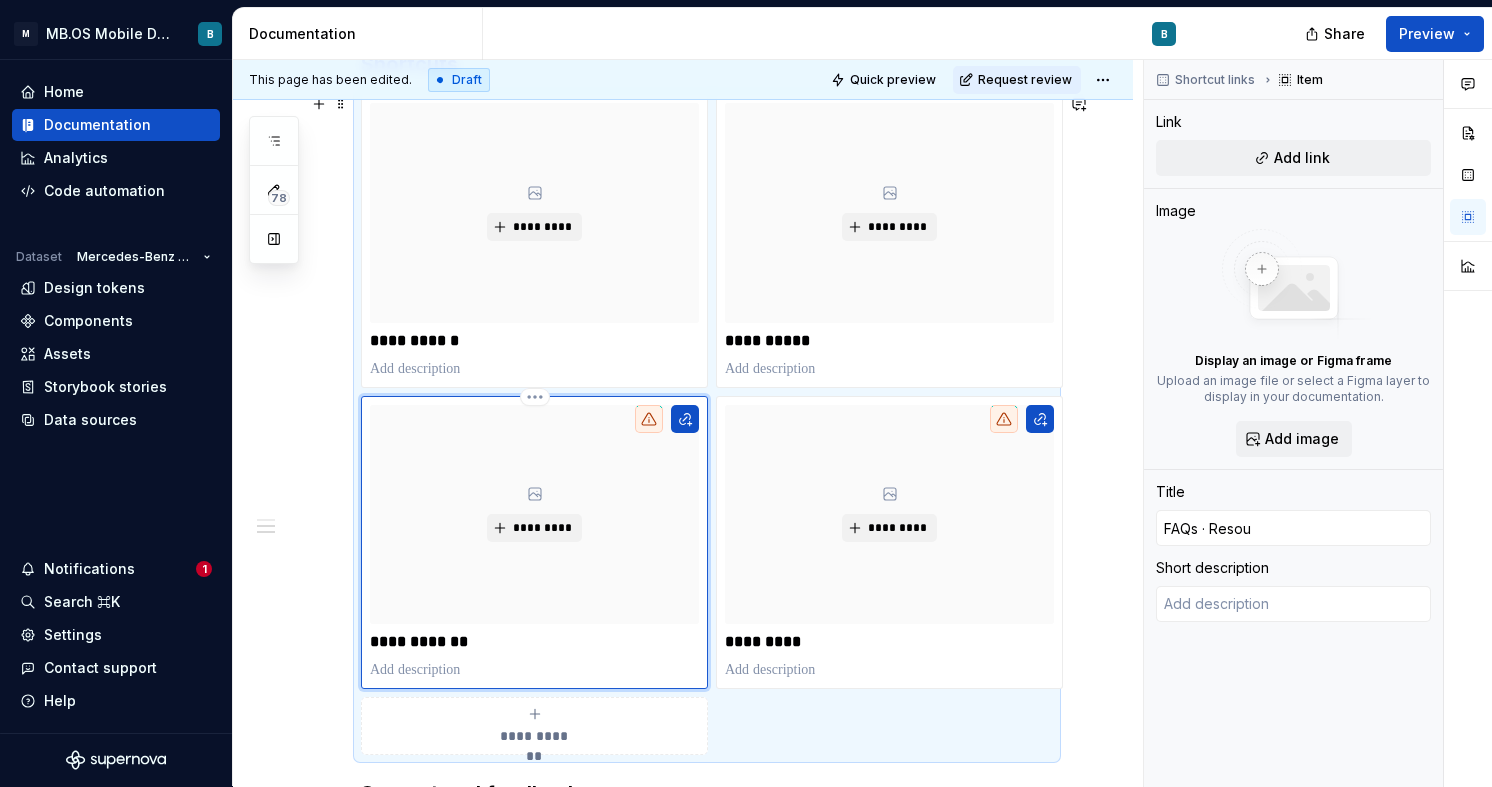 type on "*" 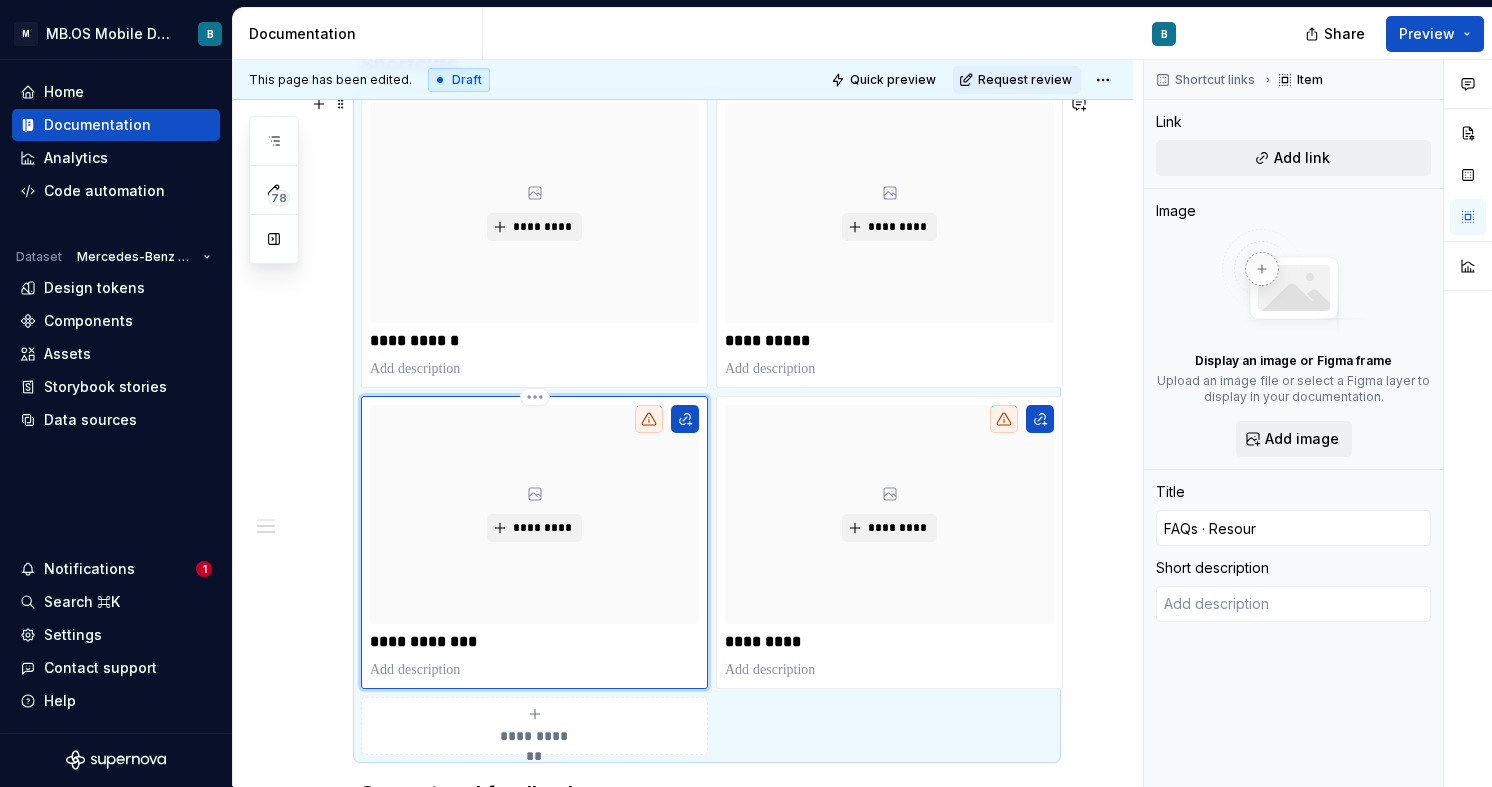 type on "*" 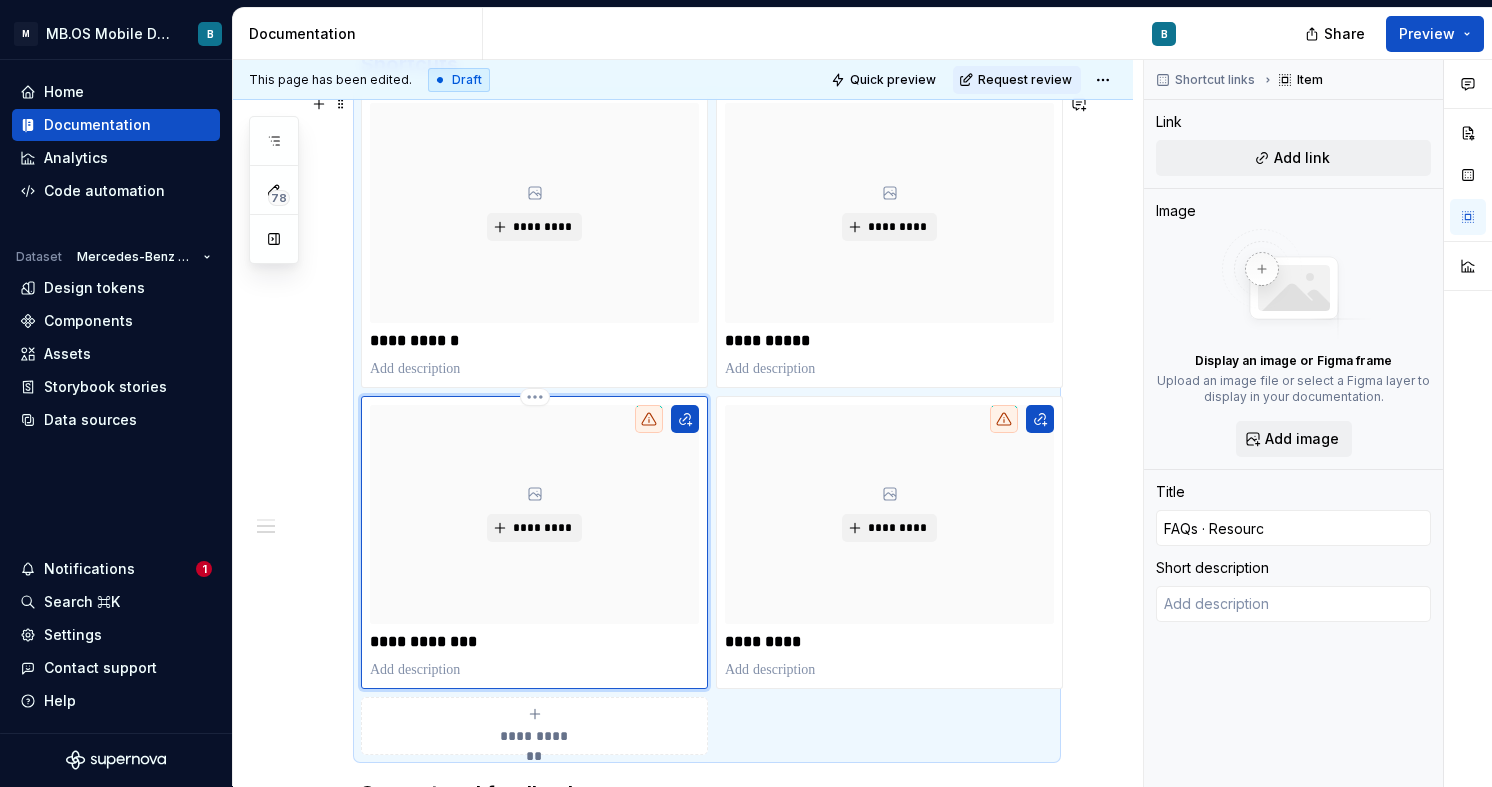 type on "*" 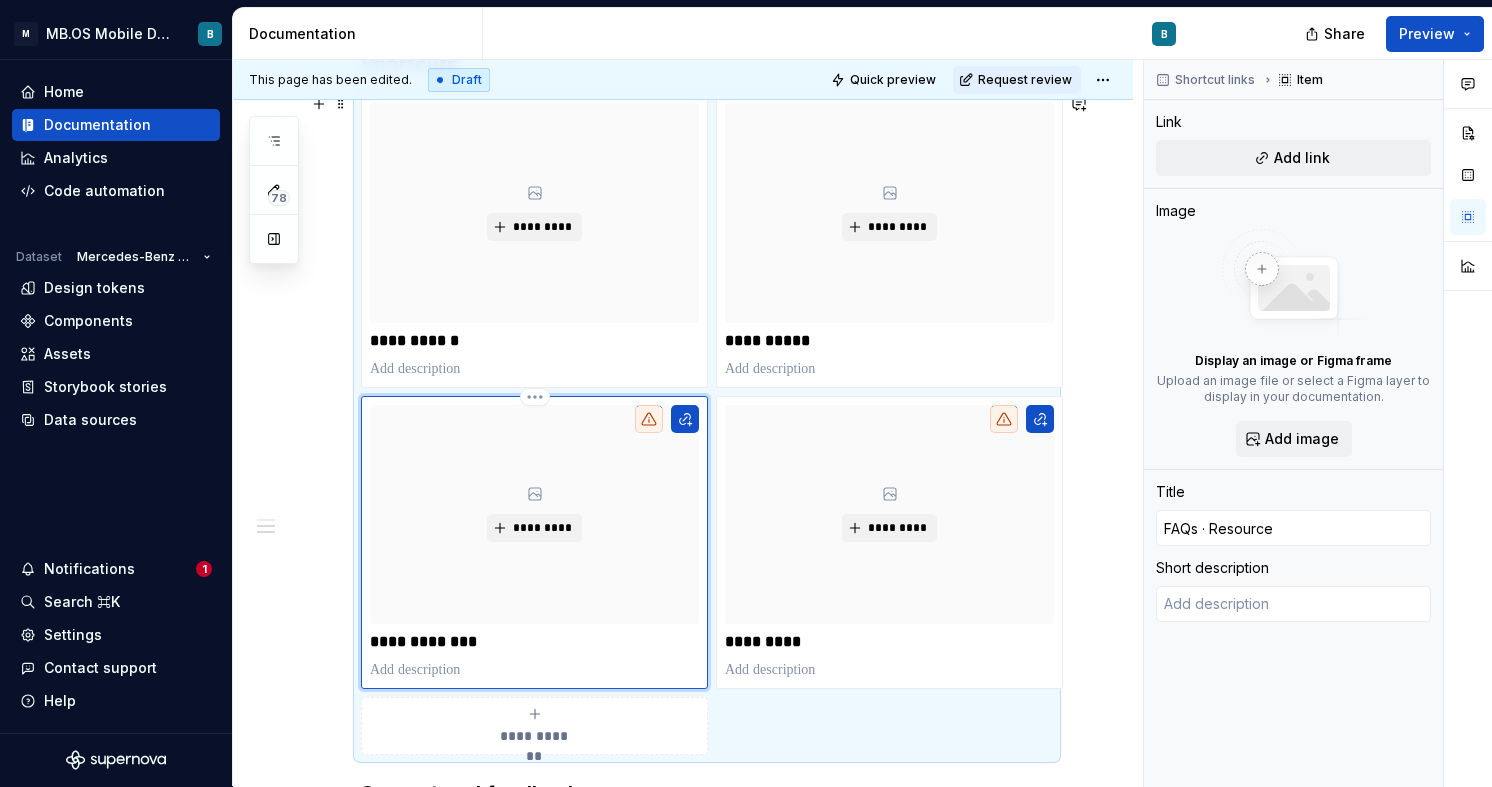 type on "*" 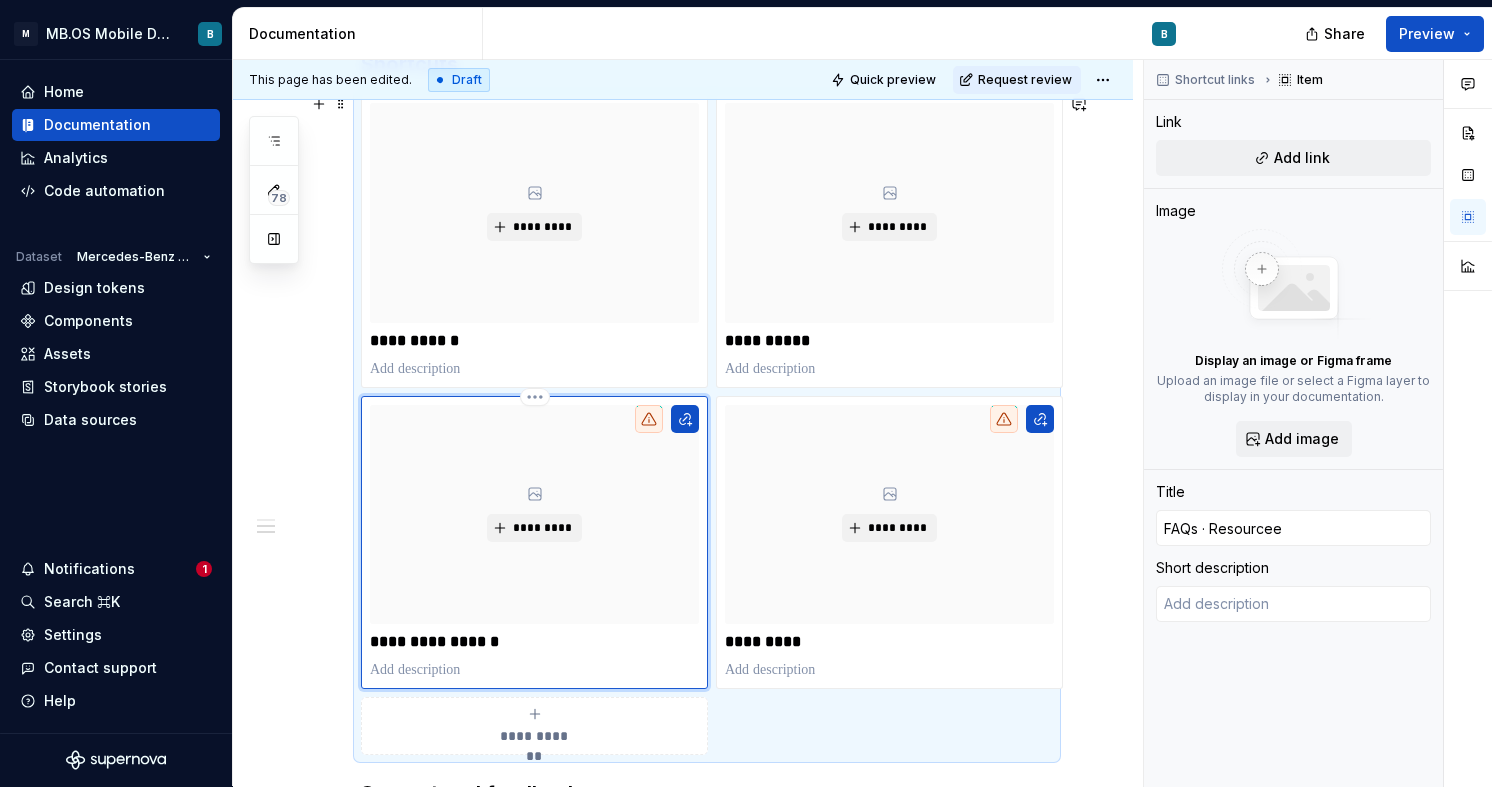 type on "*" 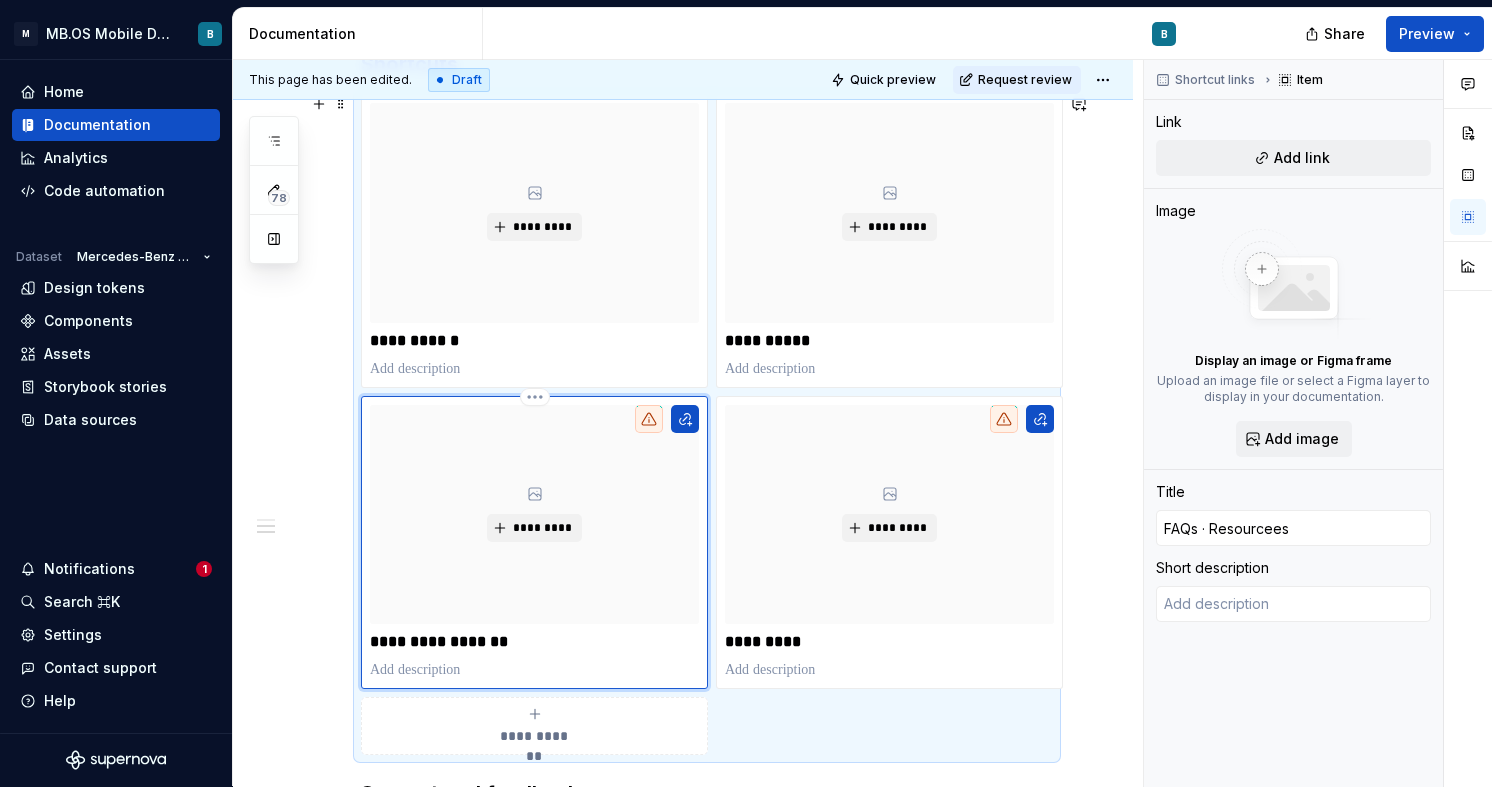 type on "*" 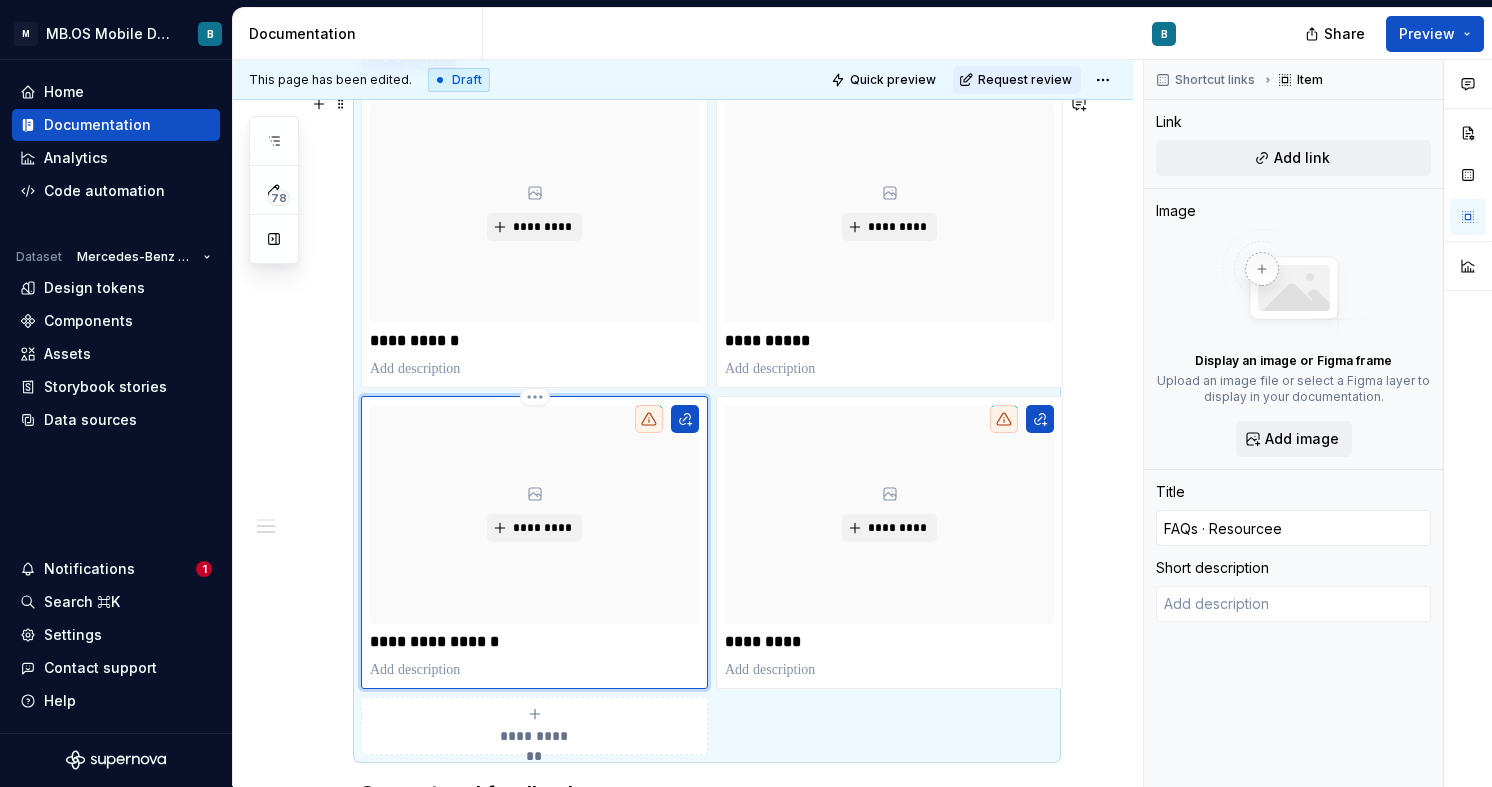 type on "*" 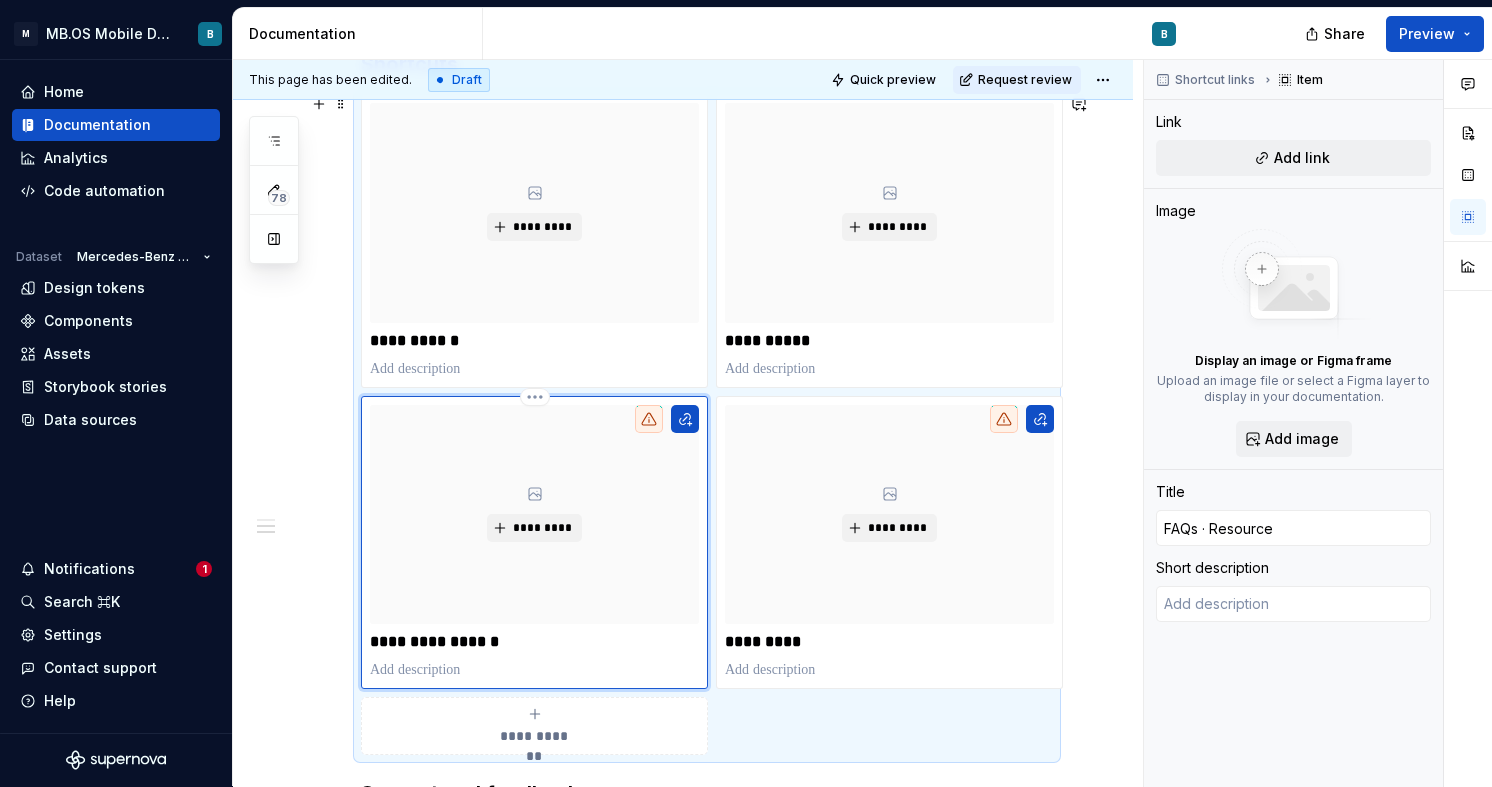 type on "*" 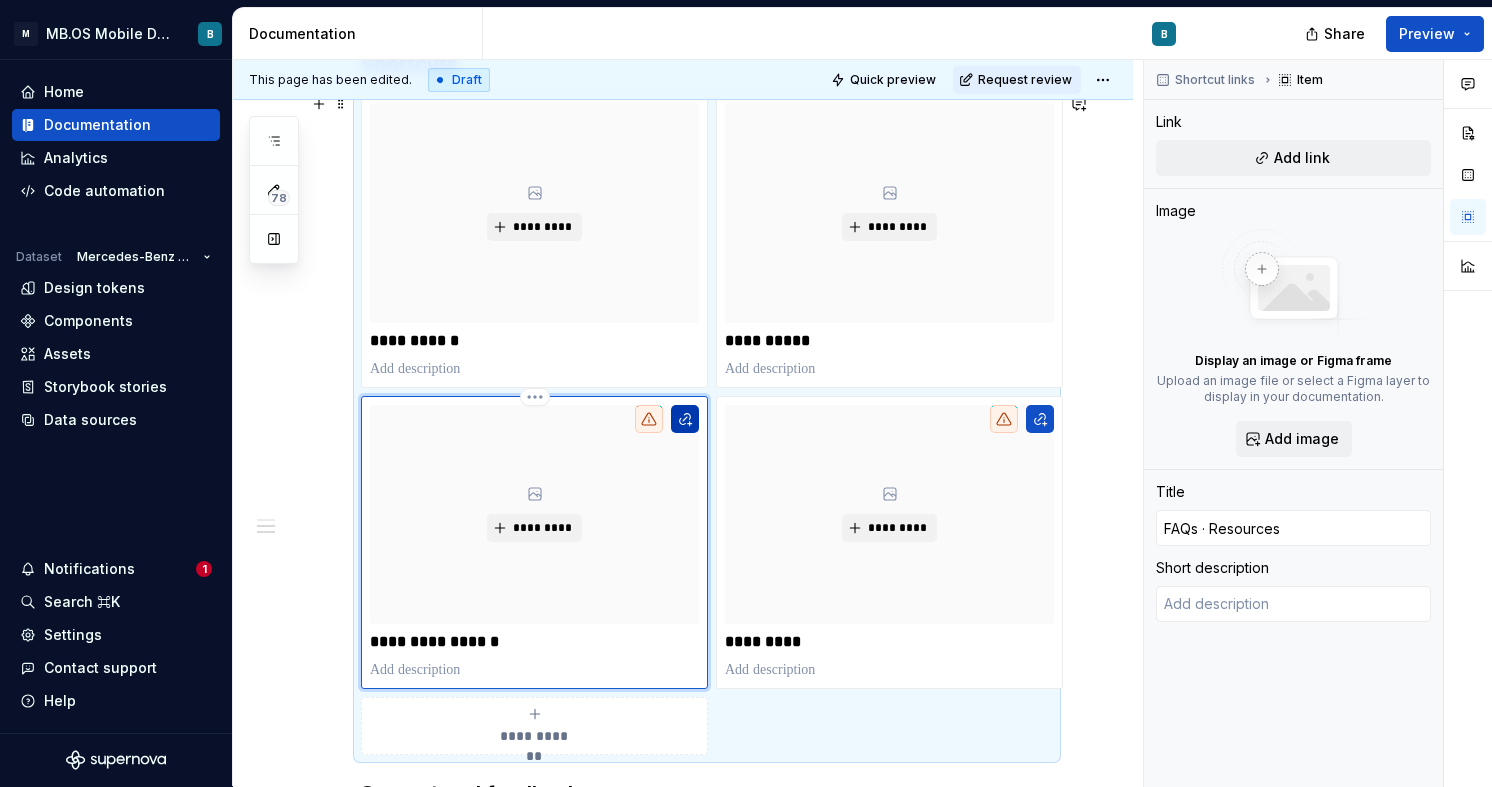 click at bounding box center [685, 419] 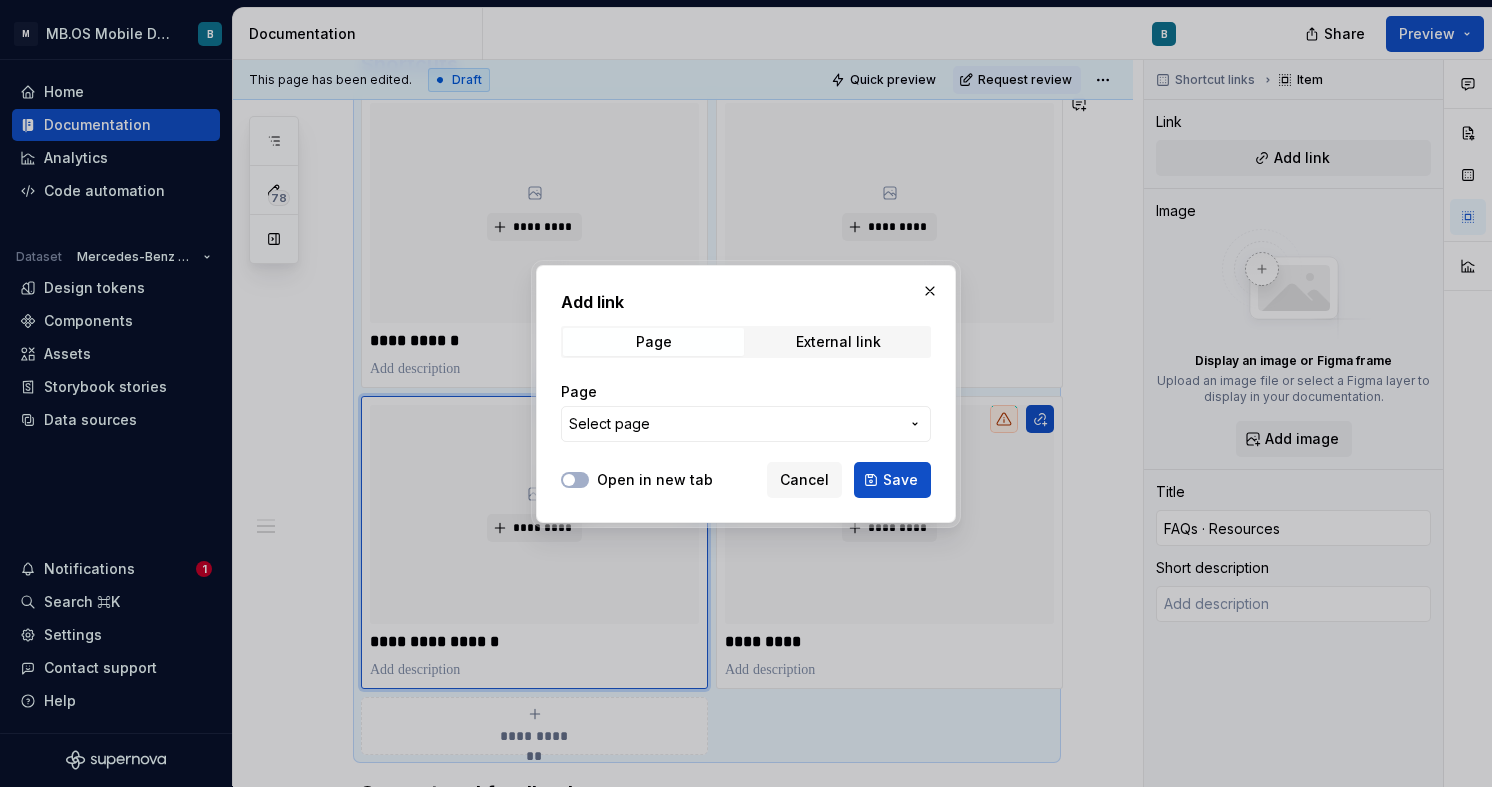click on "Select page" at bounding box center [734, 424] 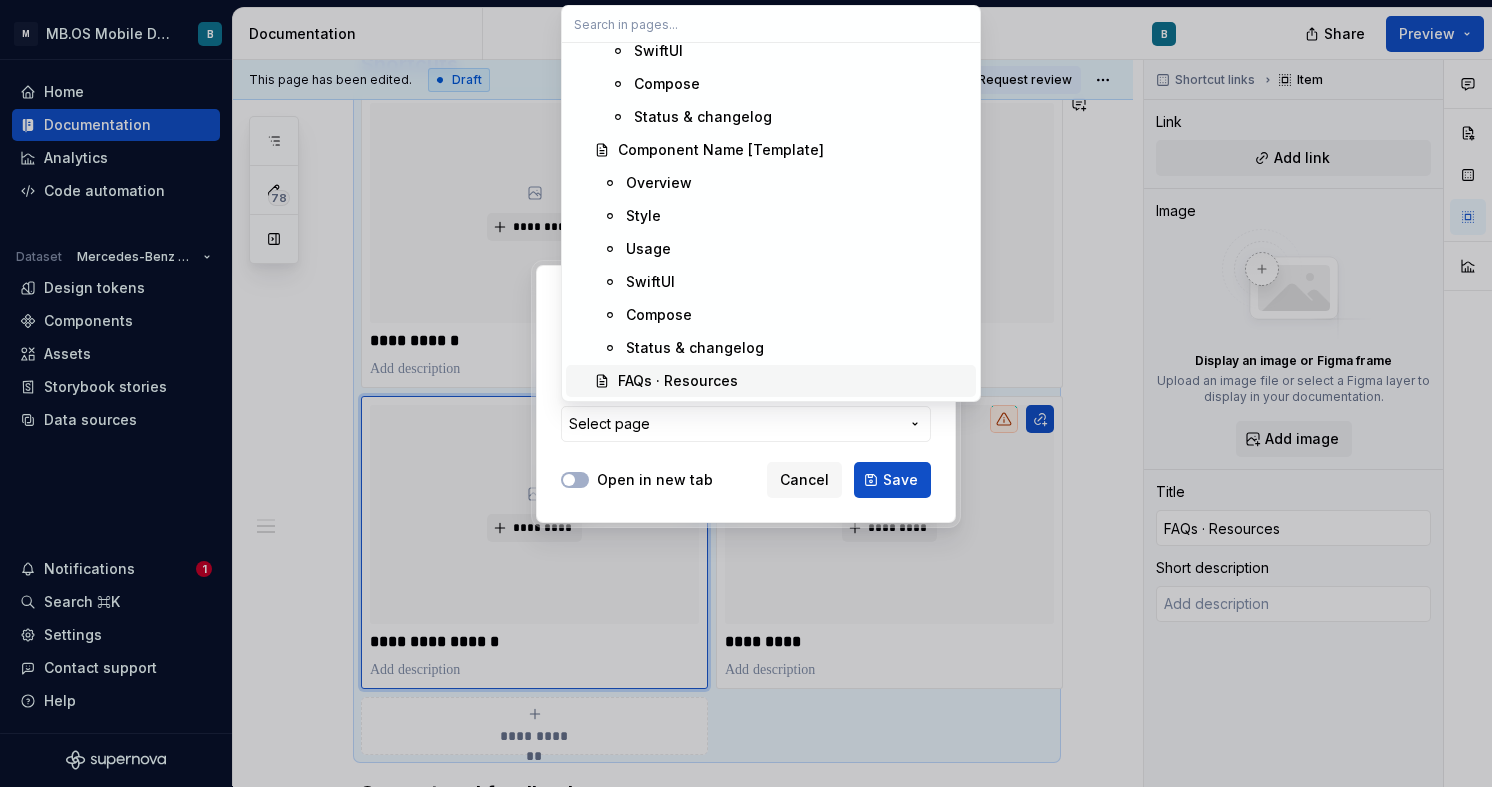 scroll, scrollTop: 2916, scrollLeft: 0, axis: vertical 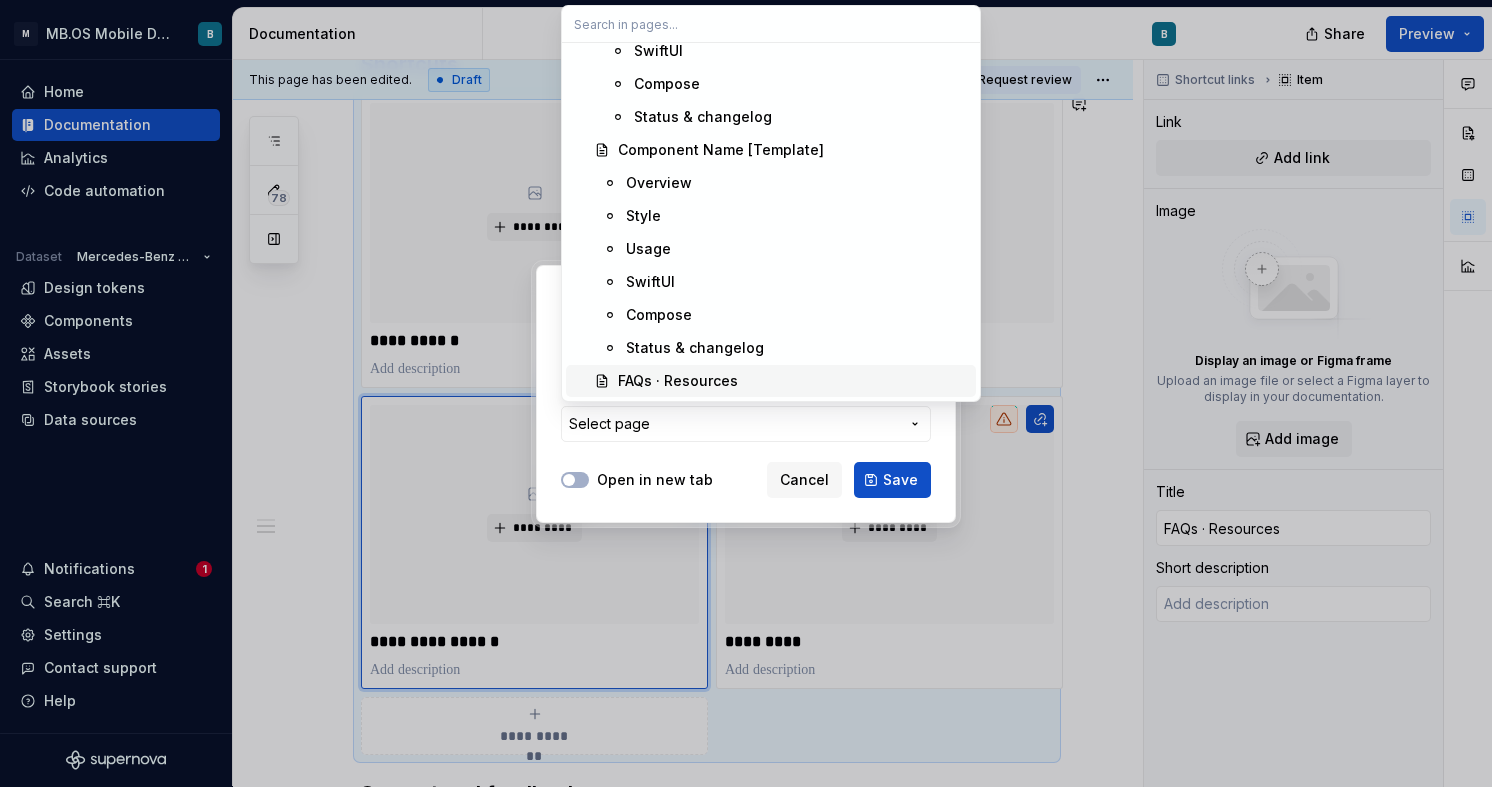 click on "FAQs · Resources" at bounding box center [678, 381] 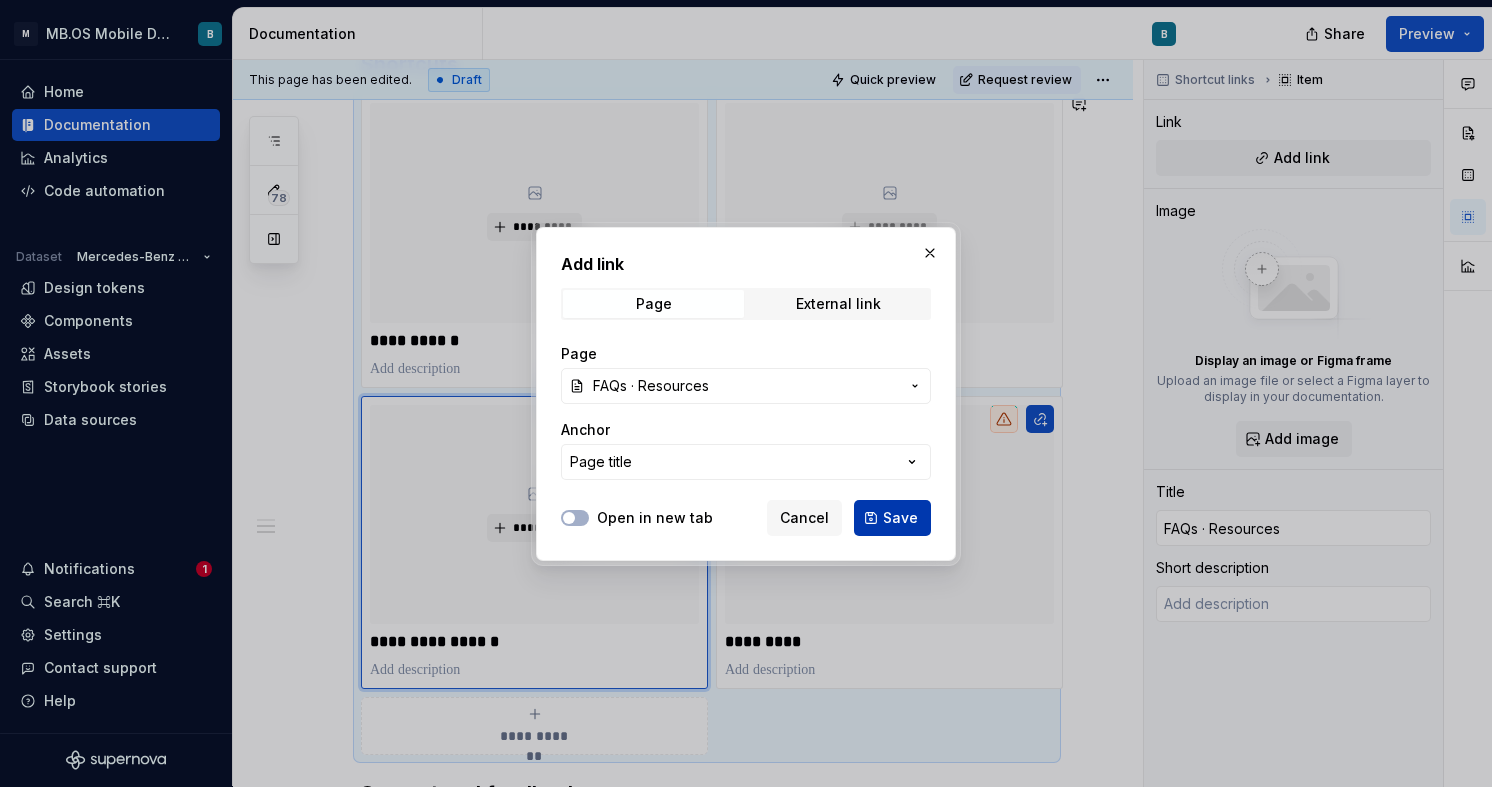 click on "Save" at bounding box center [900, 518] 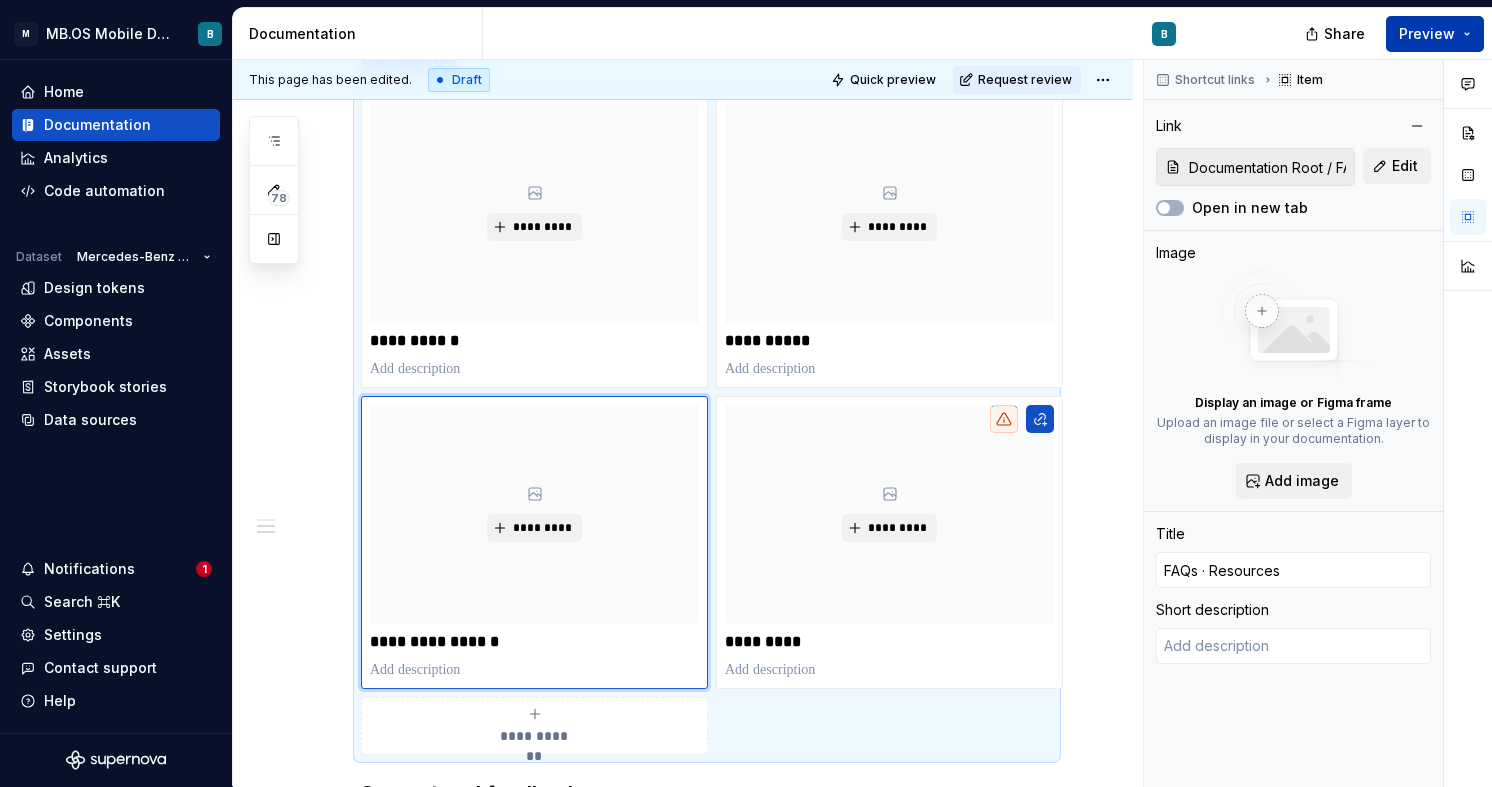click on "Preview" at bounding box center [1427, 34] 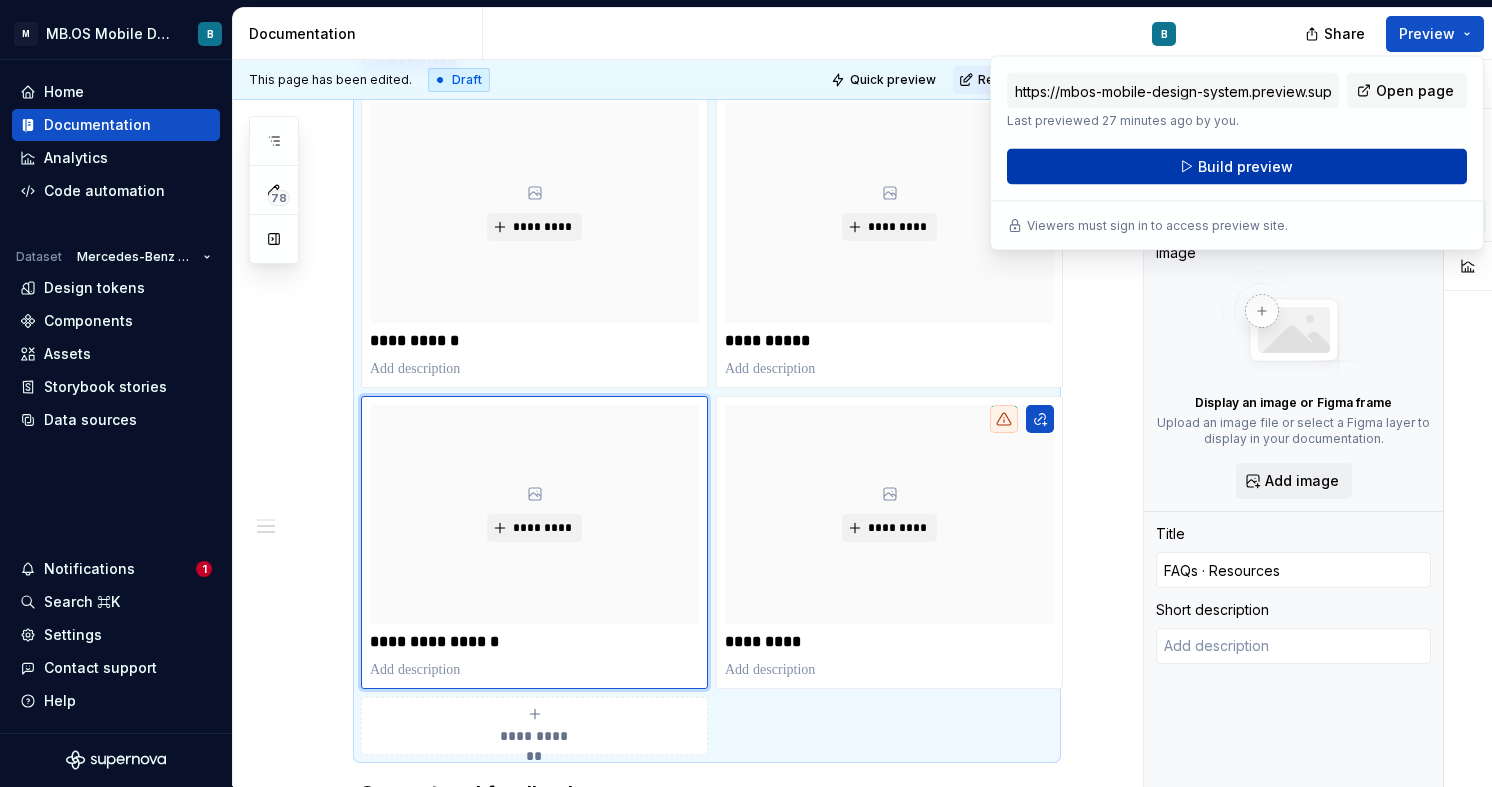 click on "Build preview" at bounding box center (1237, 167) 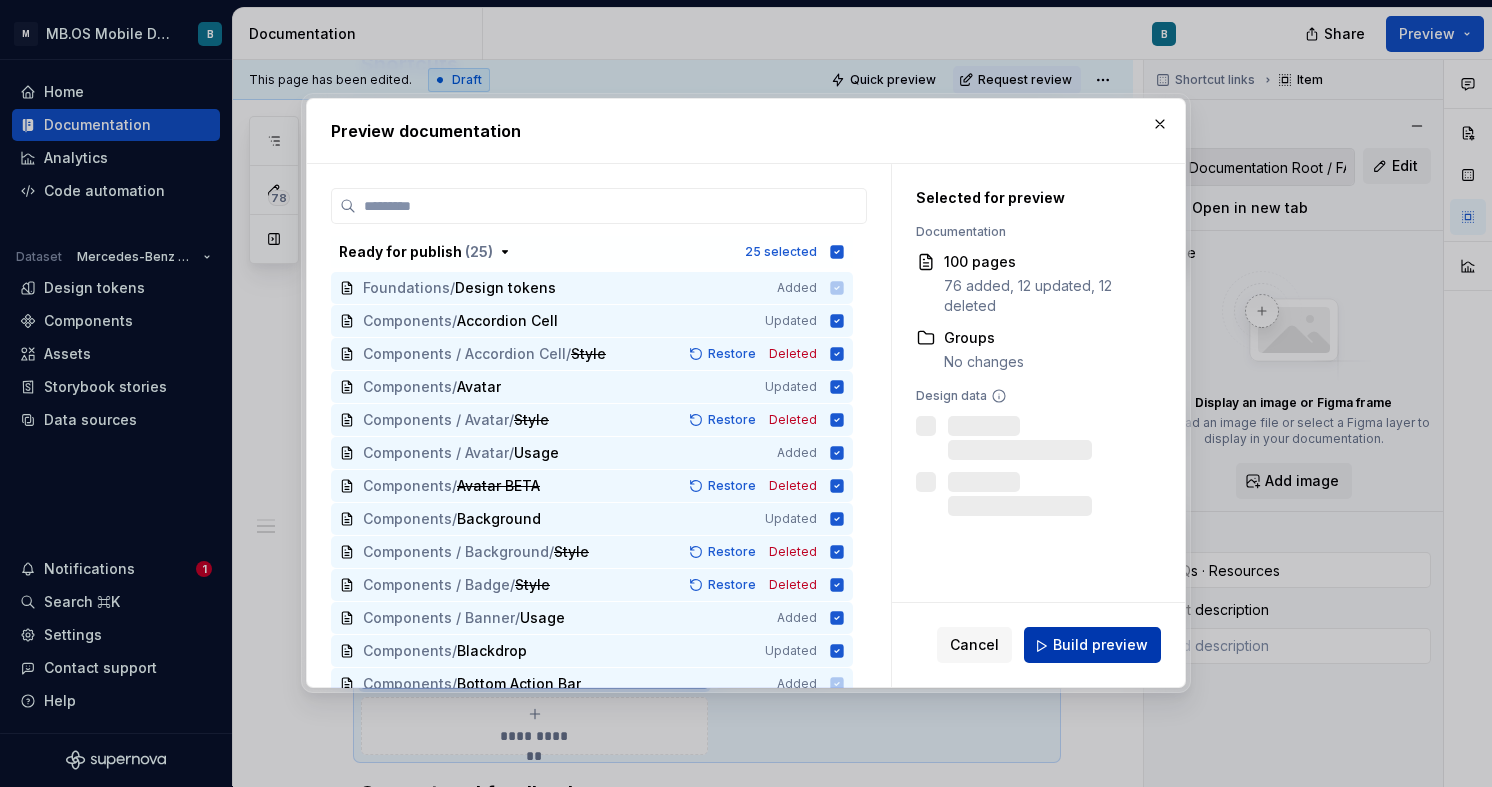 click on "Build preview" at bounding box center [1100, 646] 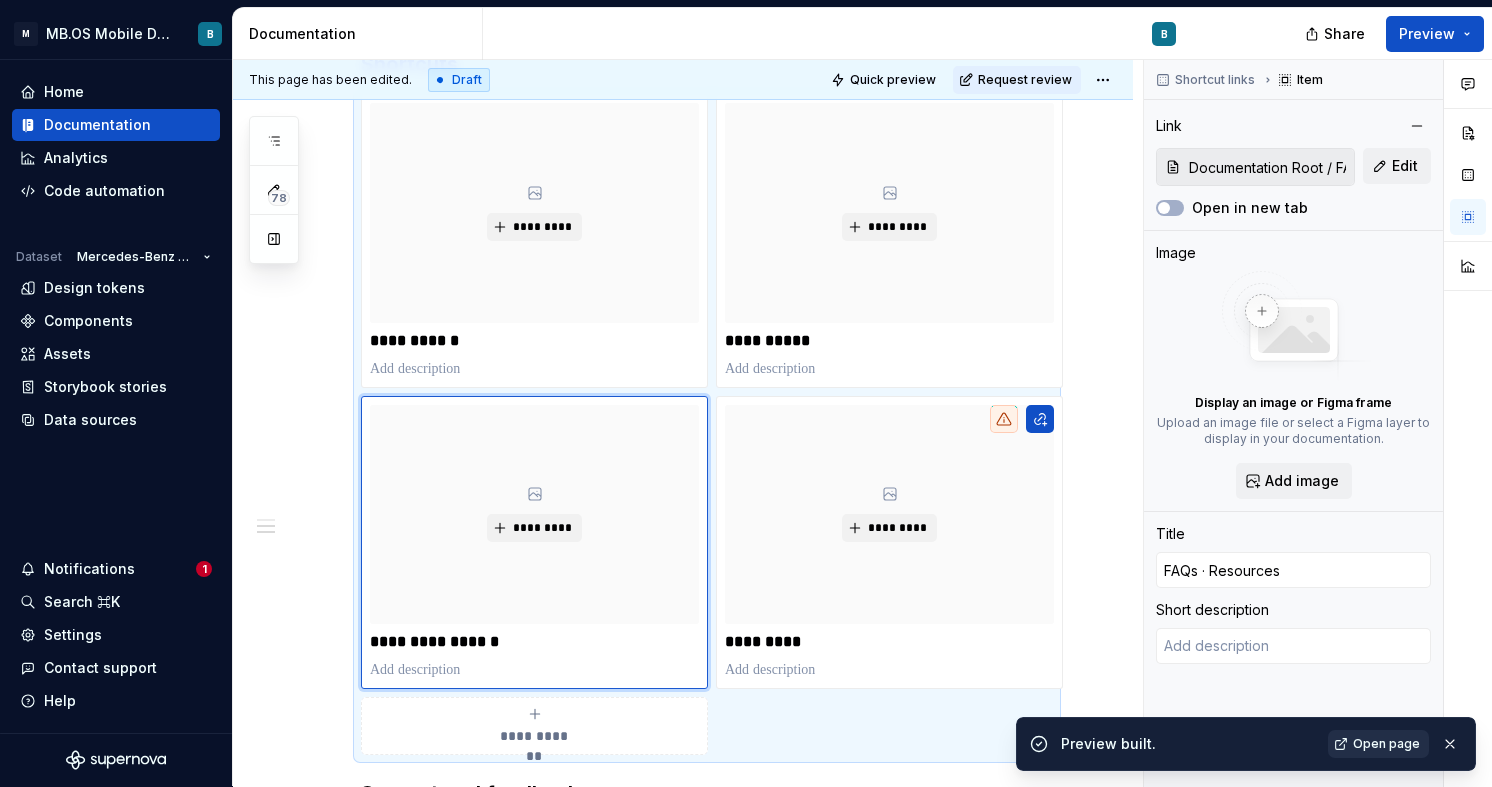 click on "Open page" at bounding box center [1386, 744] 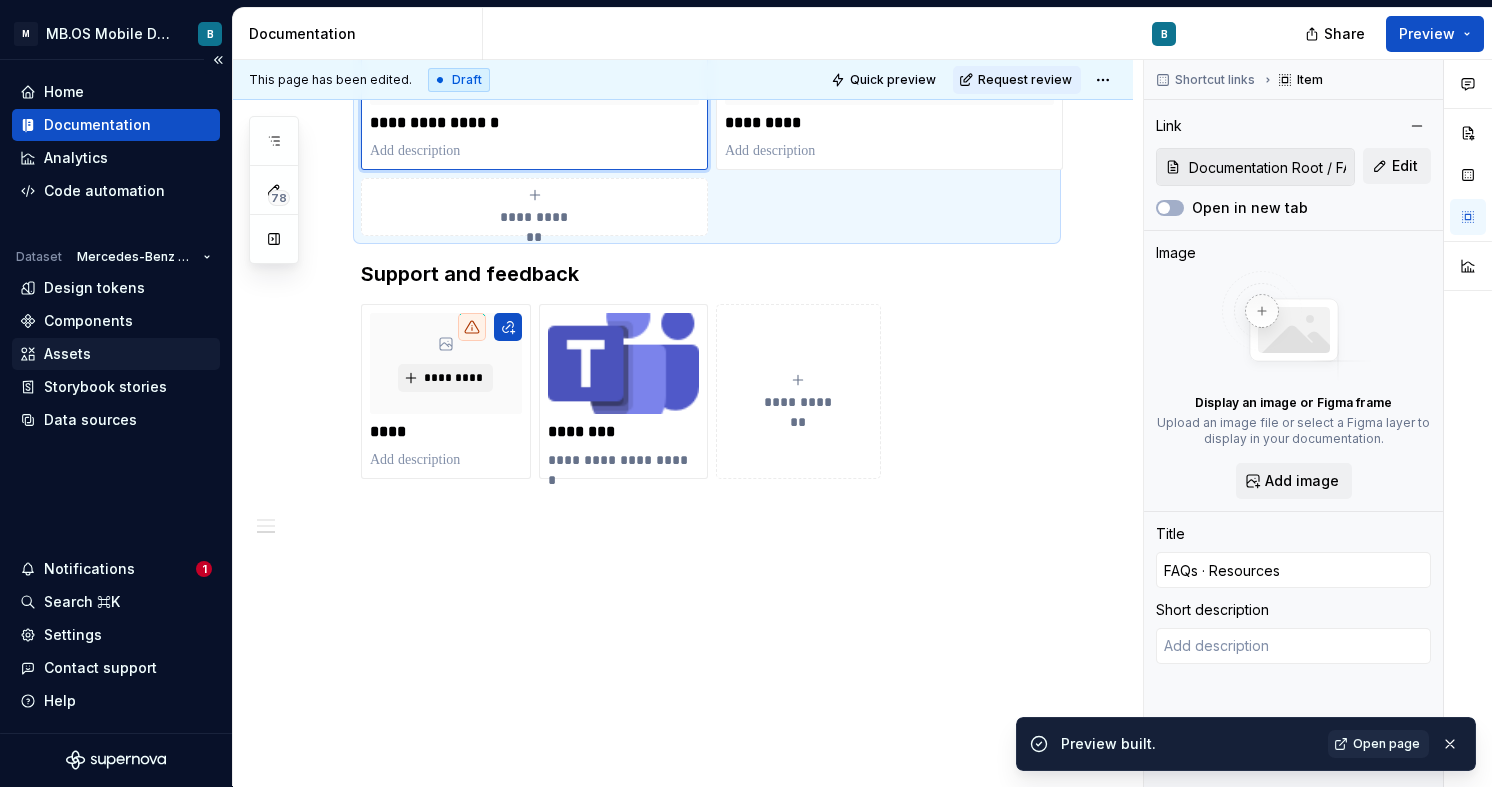 scroll, scrollTop: 1391, scrollLeft: 0, axis: vertical 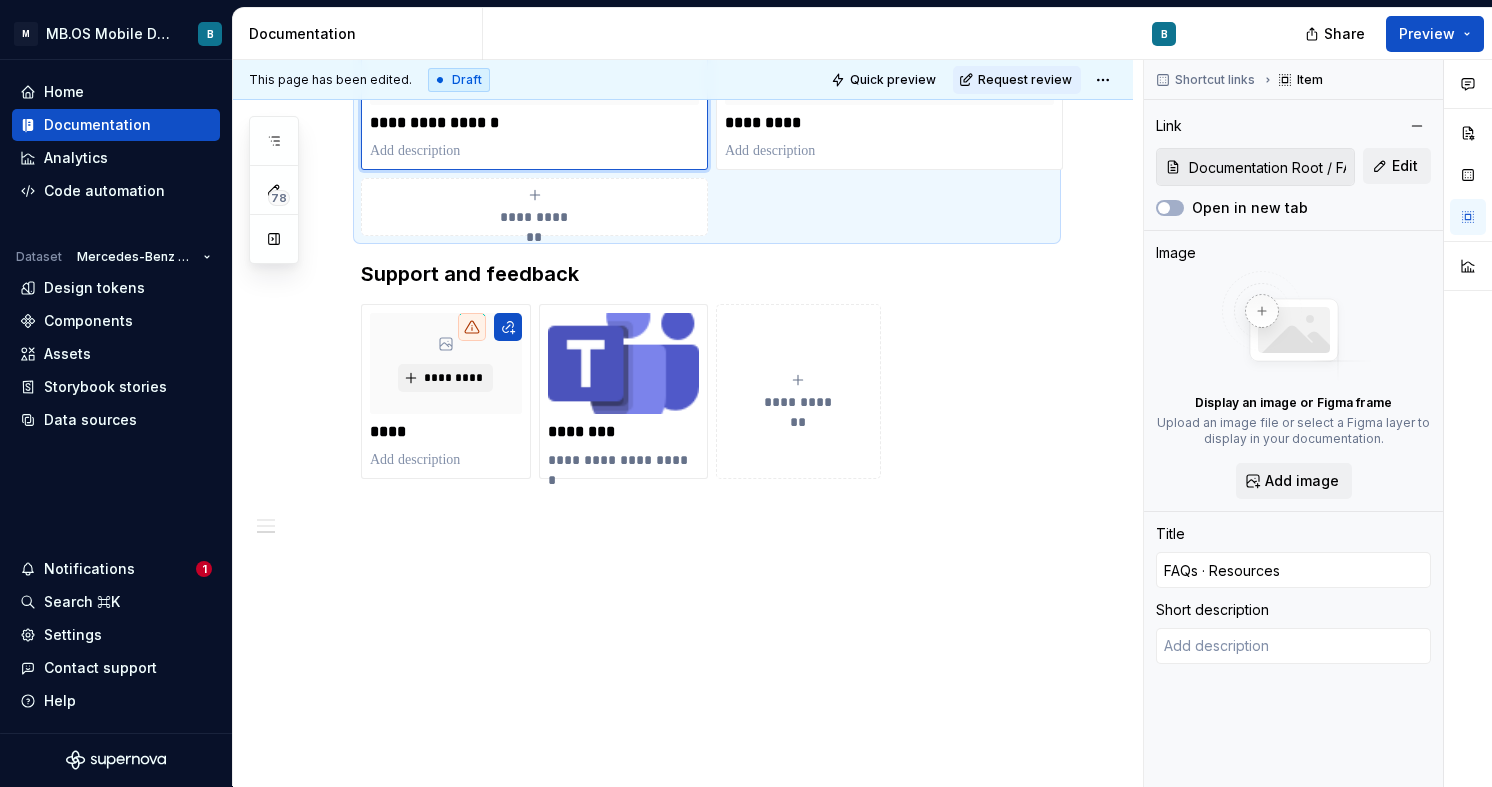 type on "*" 